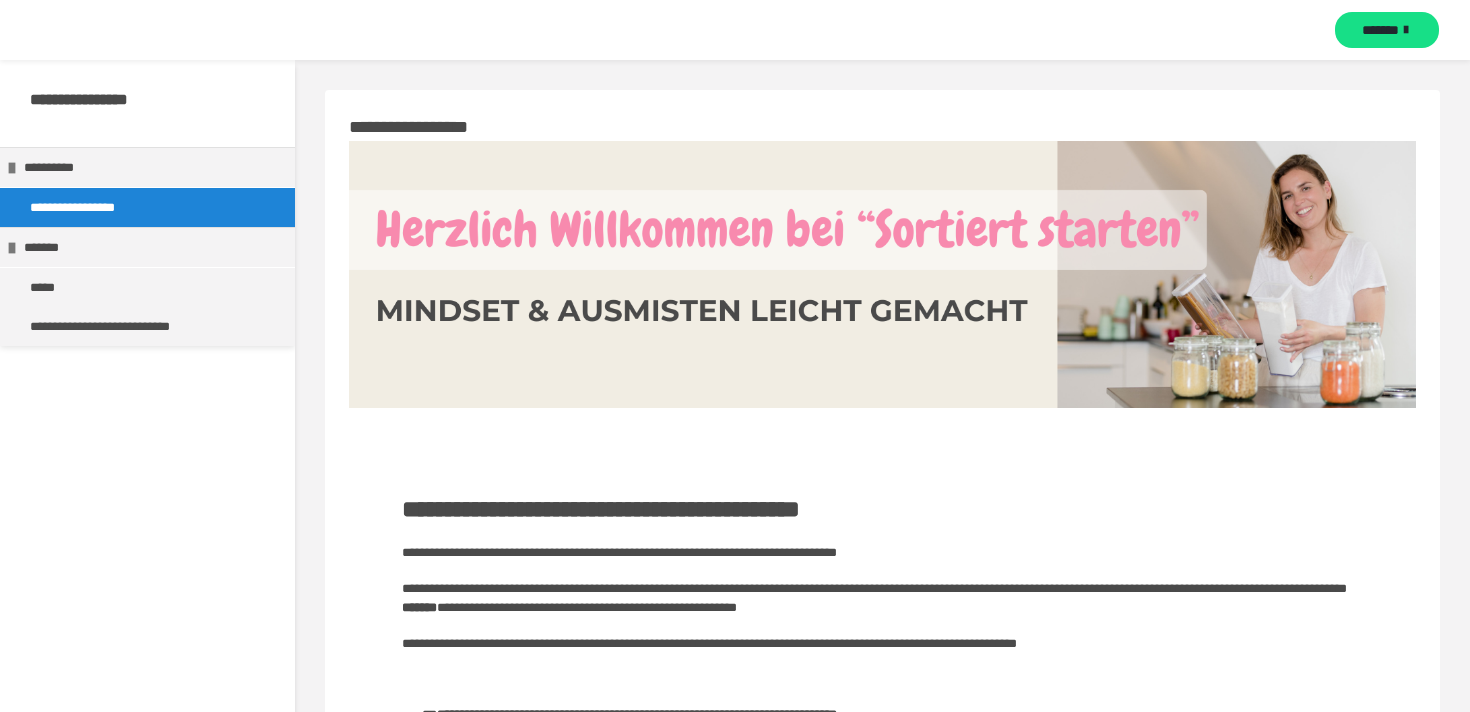 scroll, scrollTop: 23, scrollLeft: 0, axis: vertical 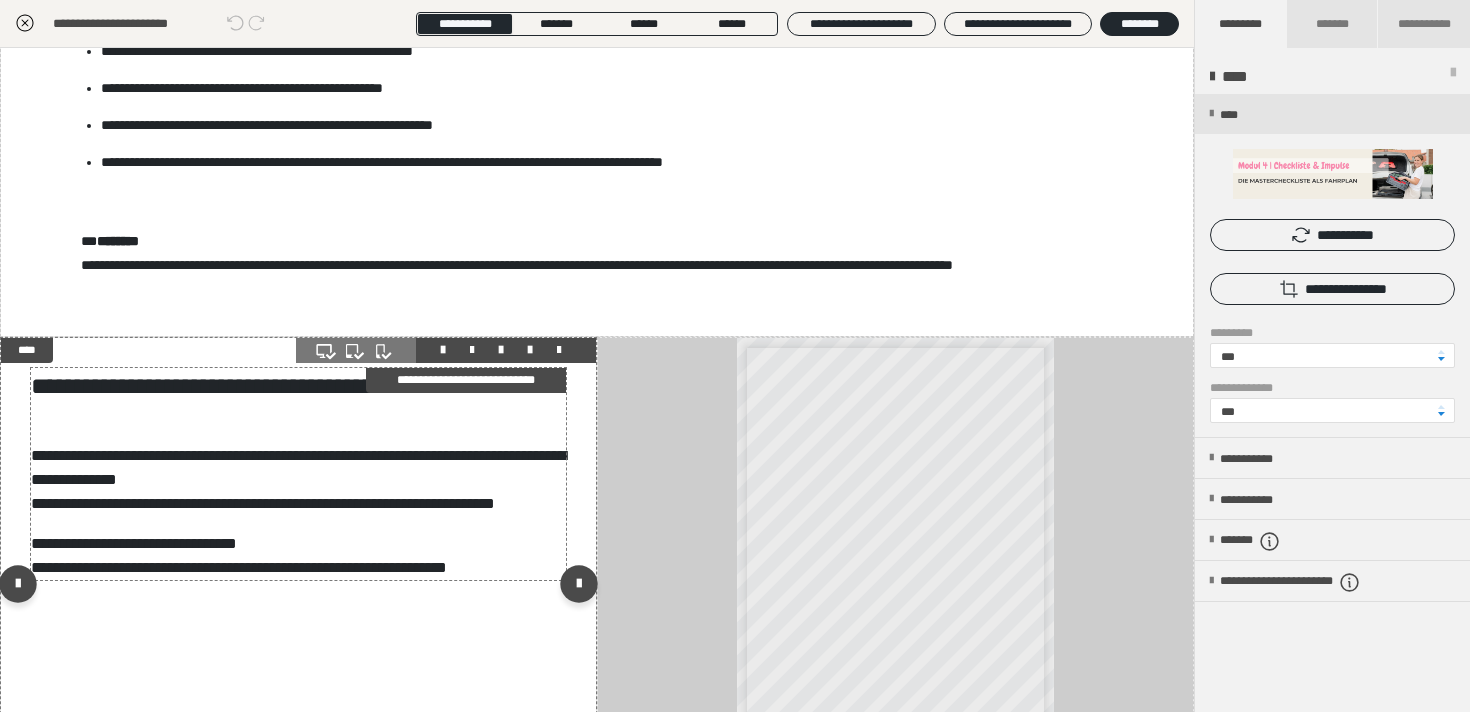click on "**********" at bounding box center [299, 386] 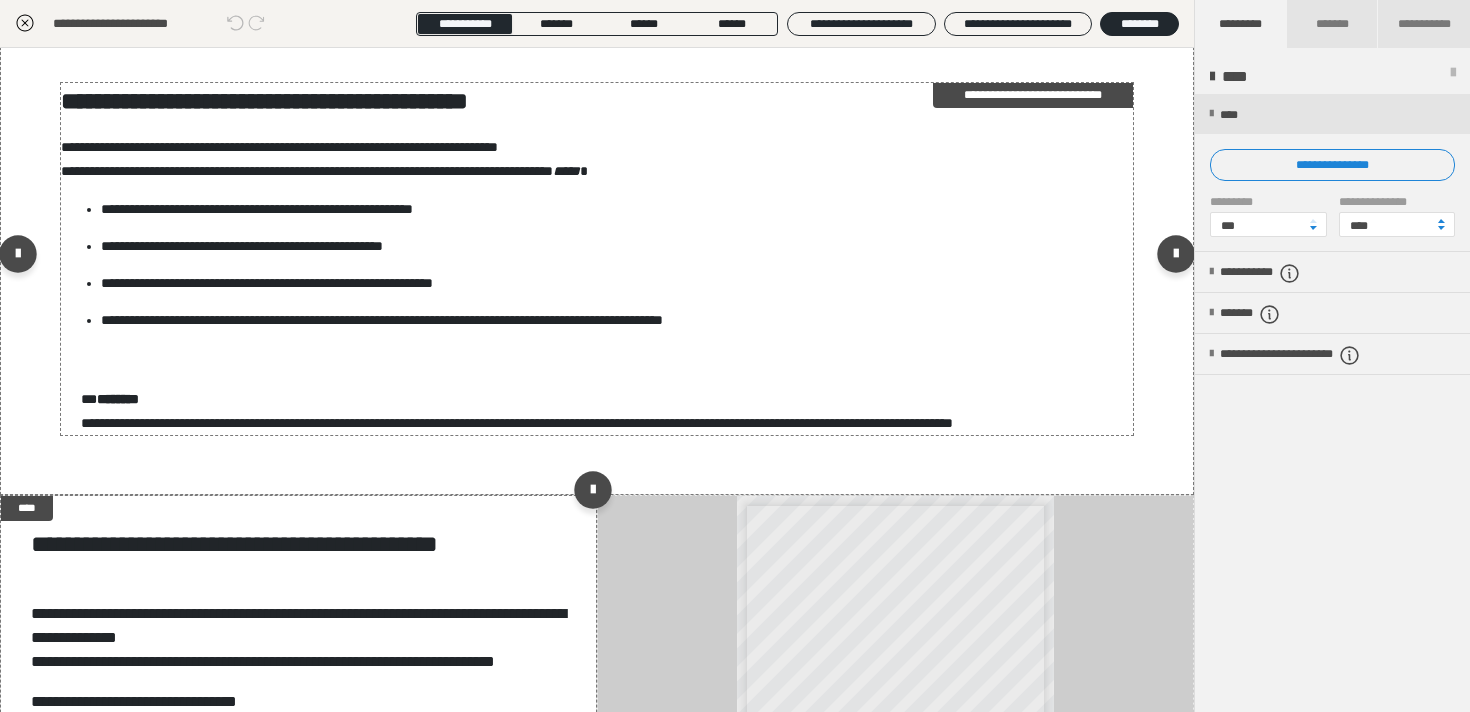 scroll, scrollTop: 347, scrollLeft: 0, axis: vertical 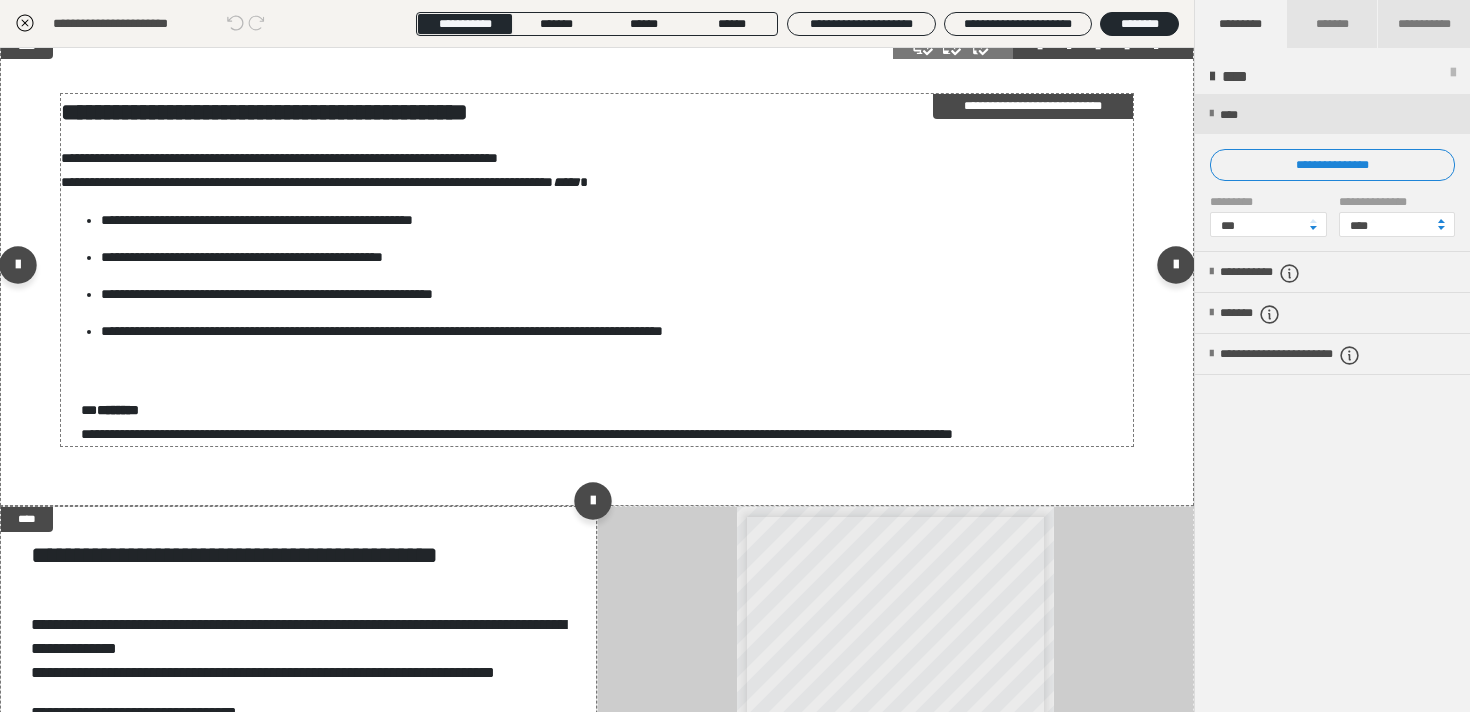 click on "**********" at bounding box center (1033, 106) 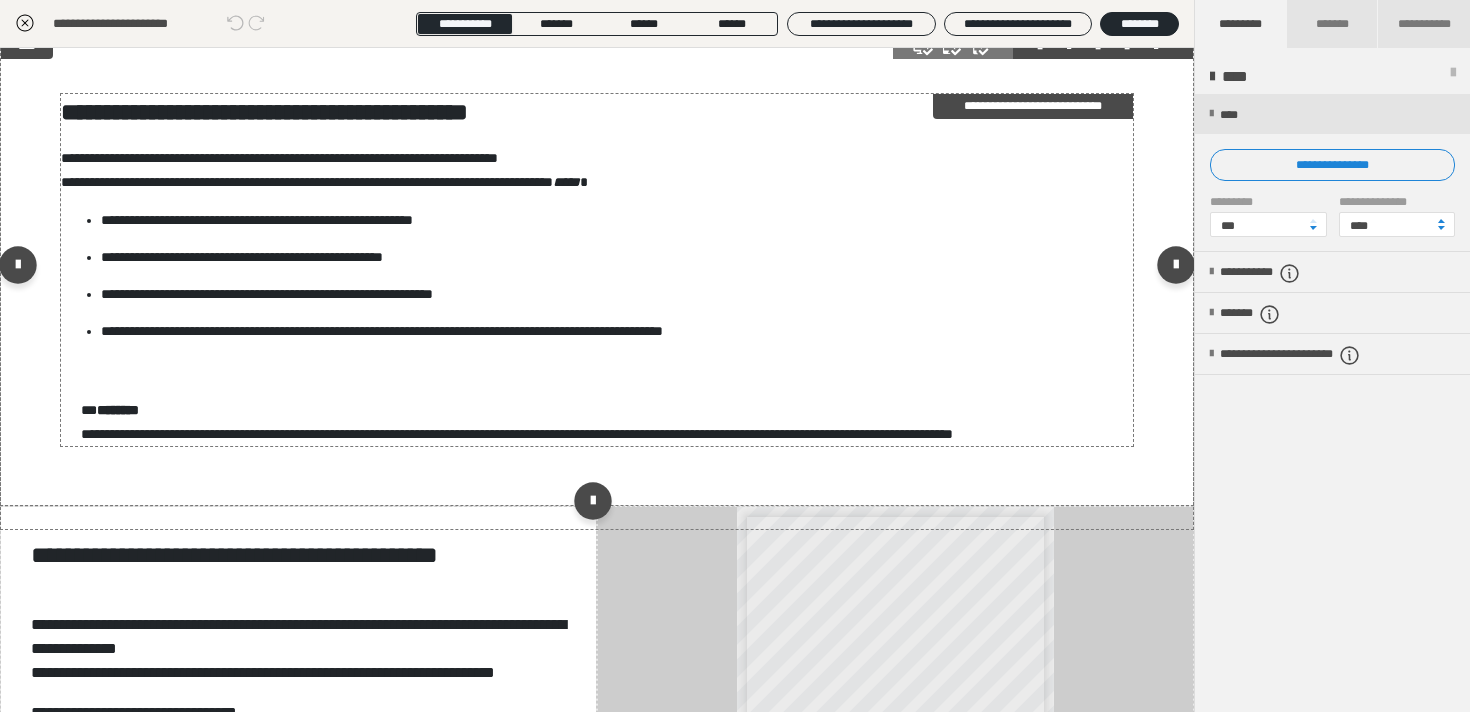click on "**********" at bounding box center [1033, 106] 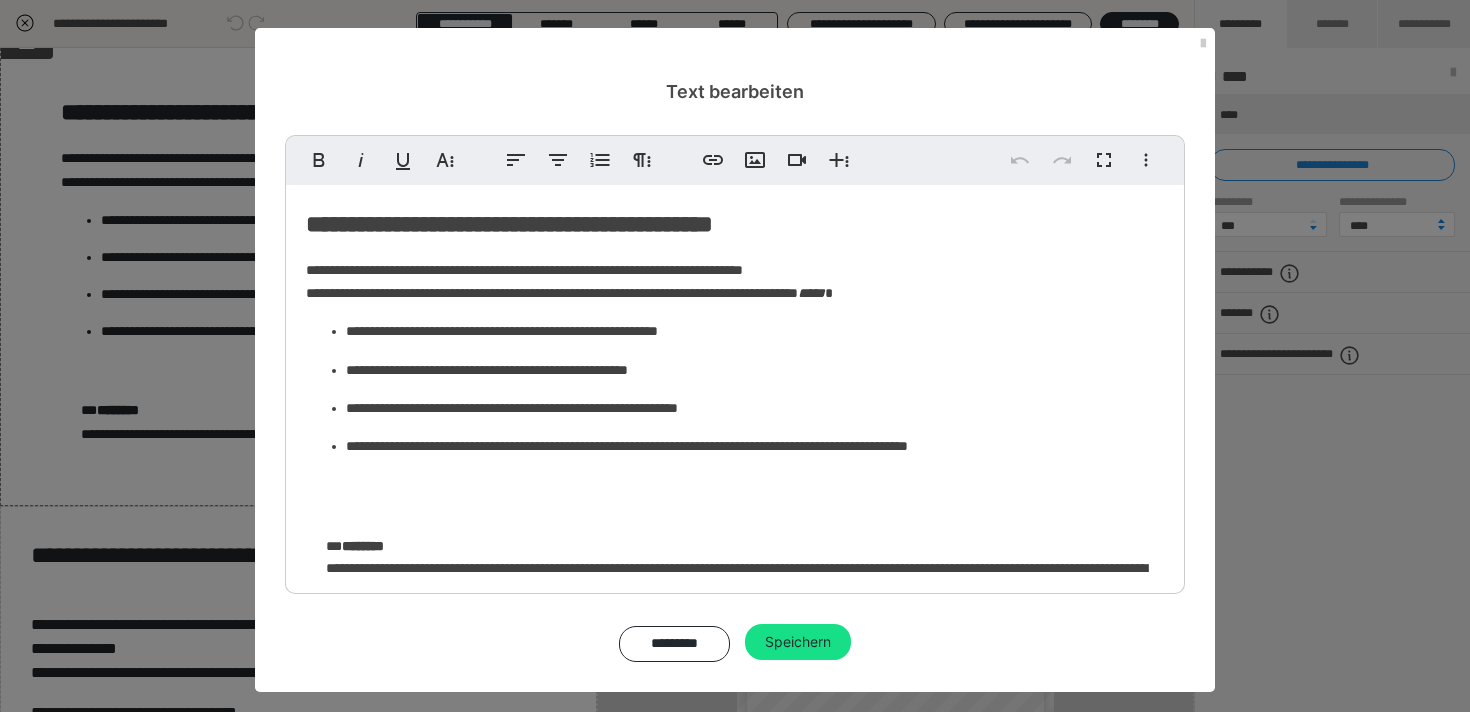 click on "**********" at bounding box center (509, 224) 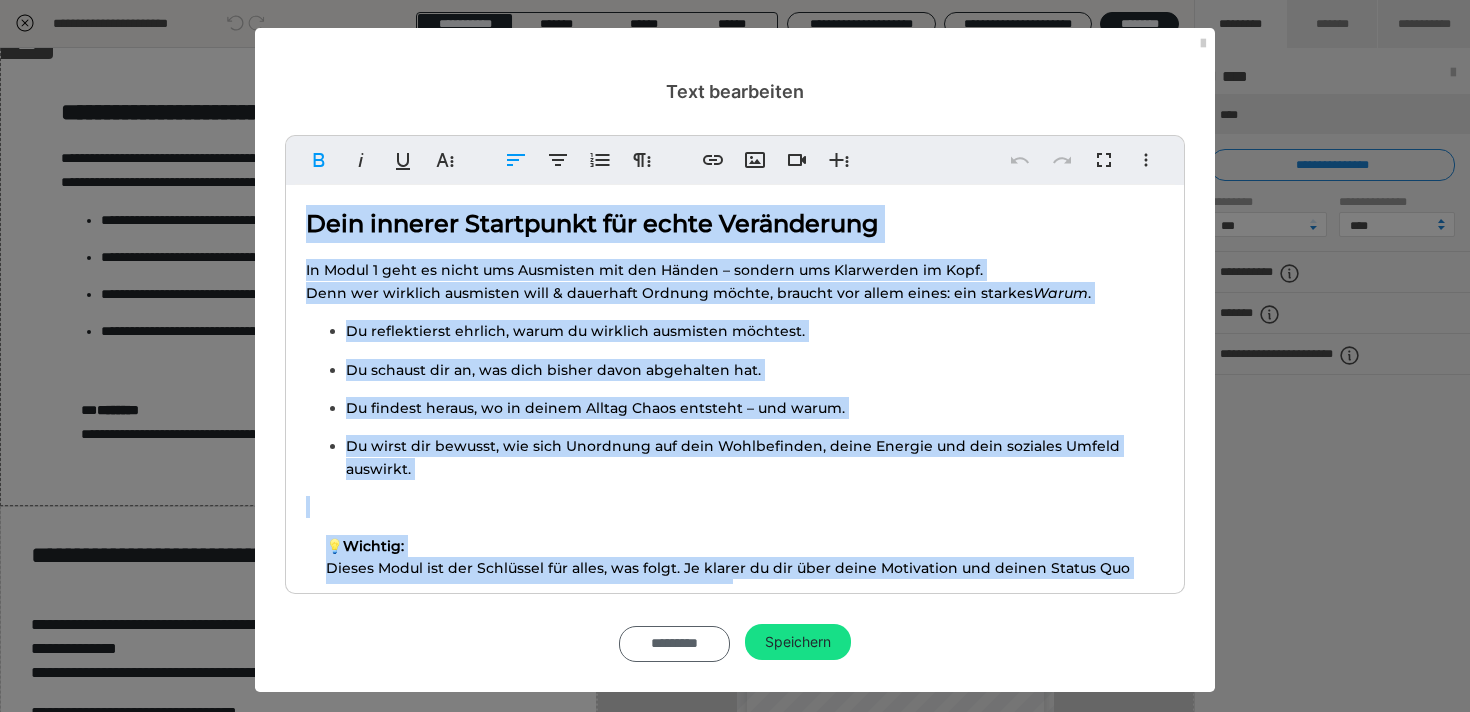 scroll, scrollTop: 38, scrollLeft: 0, axis: vertical 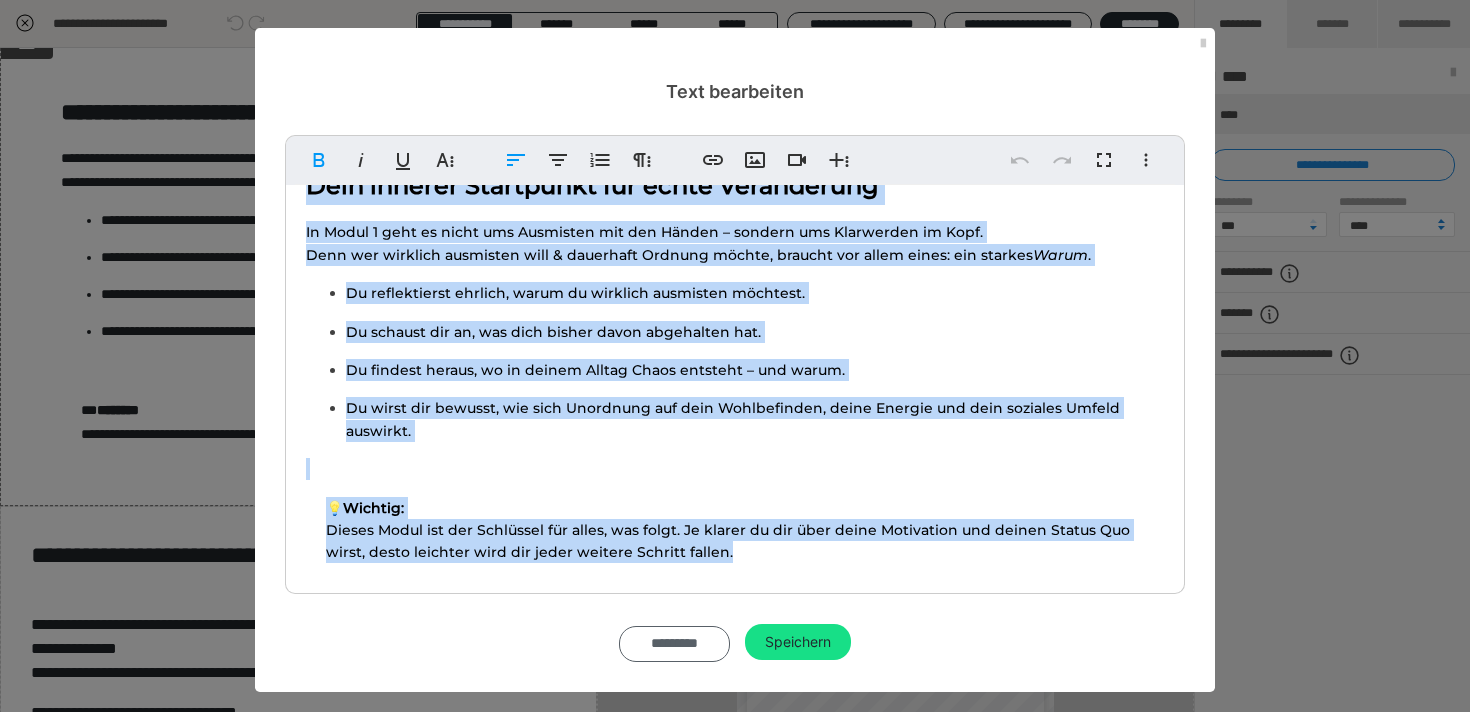 drag, startPoint x: 311, startPoint y: 221, endPoint x: 673, endPoint y: 634, distance: 549.19305 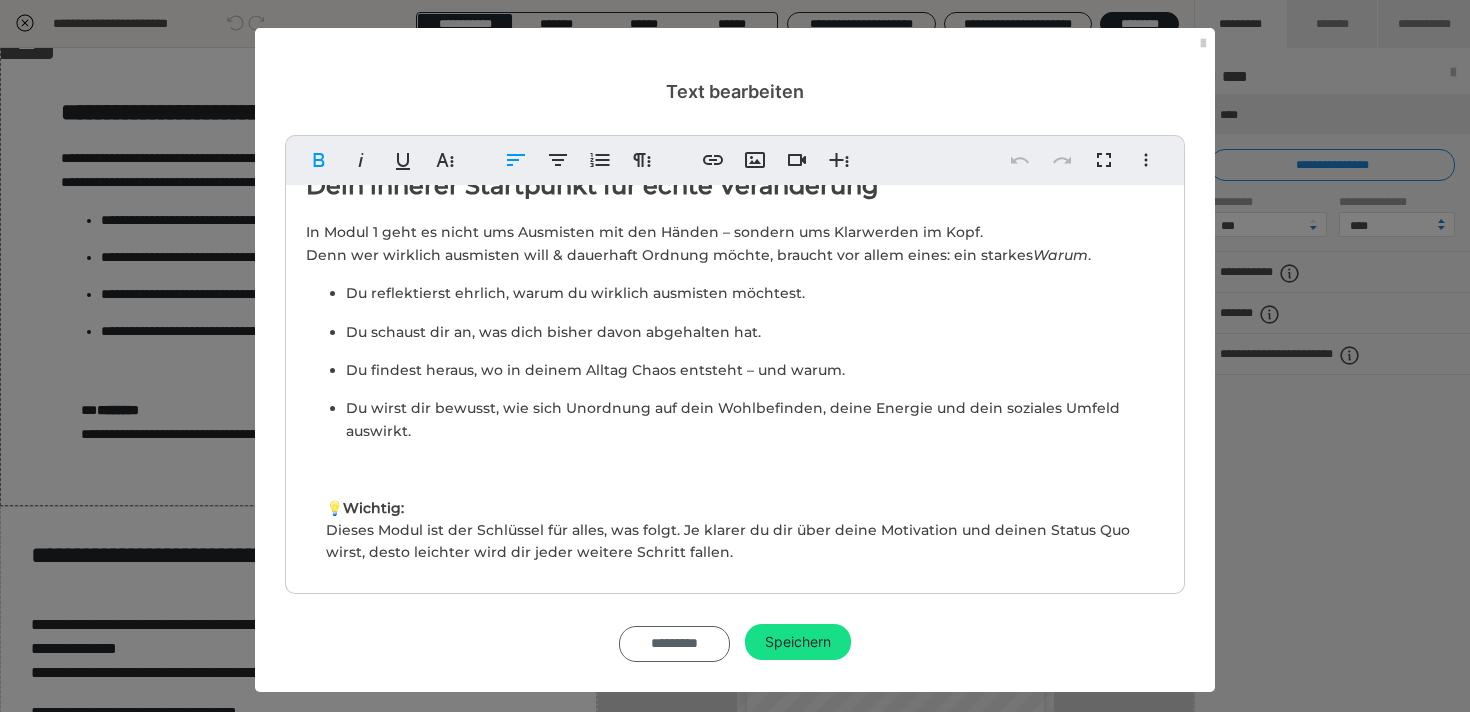 scroll, scrollTop: 0, scrollLeft: 0, axis: both 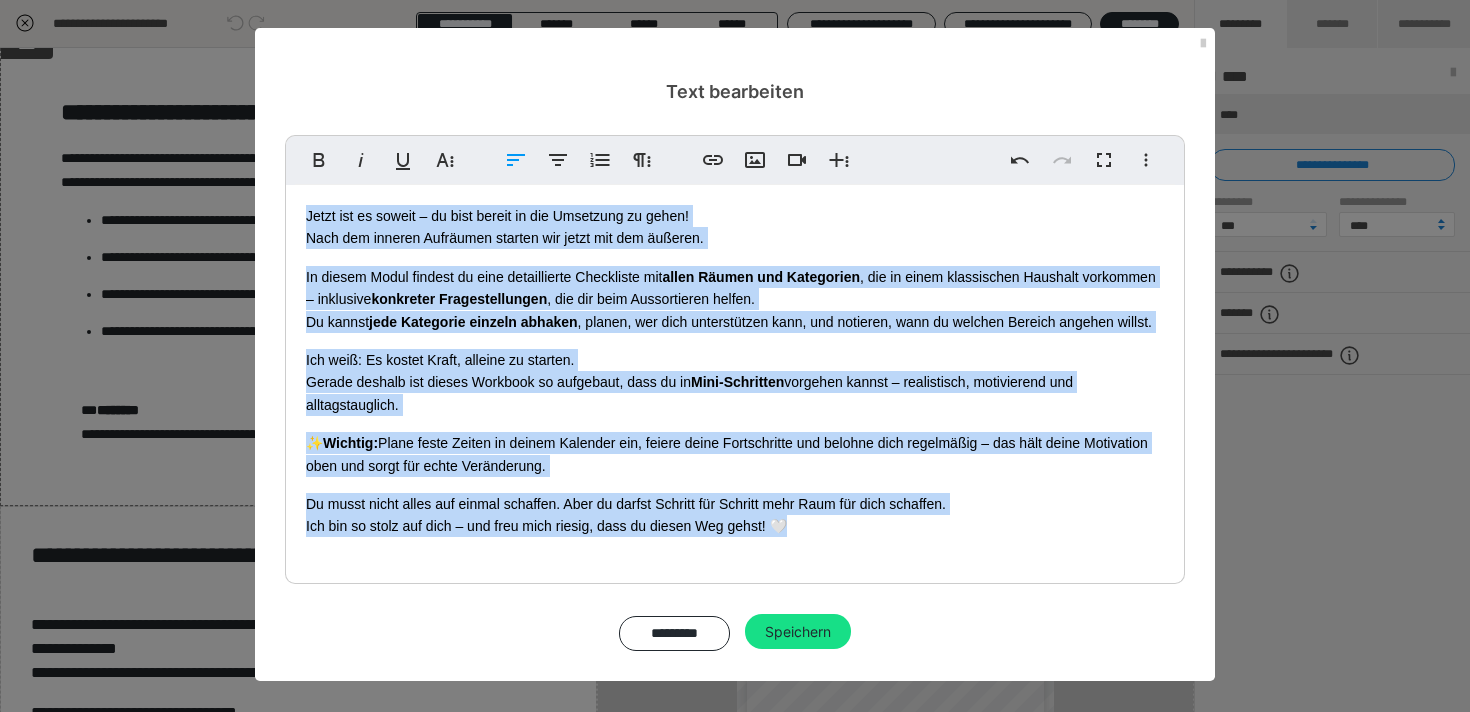 drag, startPoint x: 791, startPoint y: 531, endPoint x: 290, endPoint y: 203, distance: 598.8197 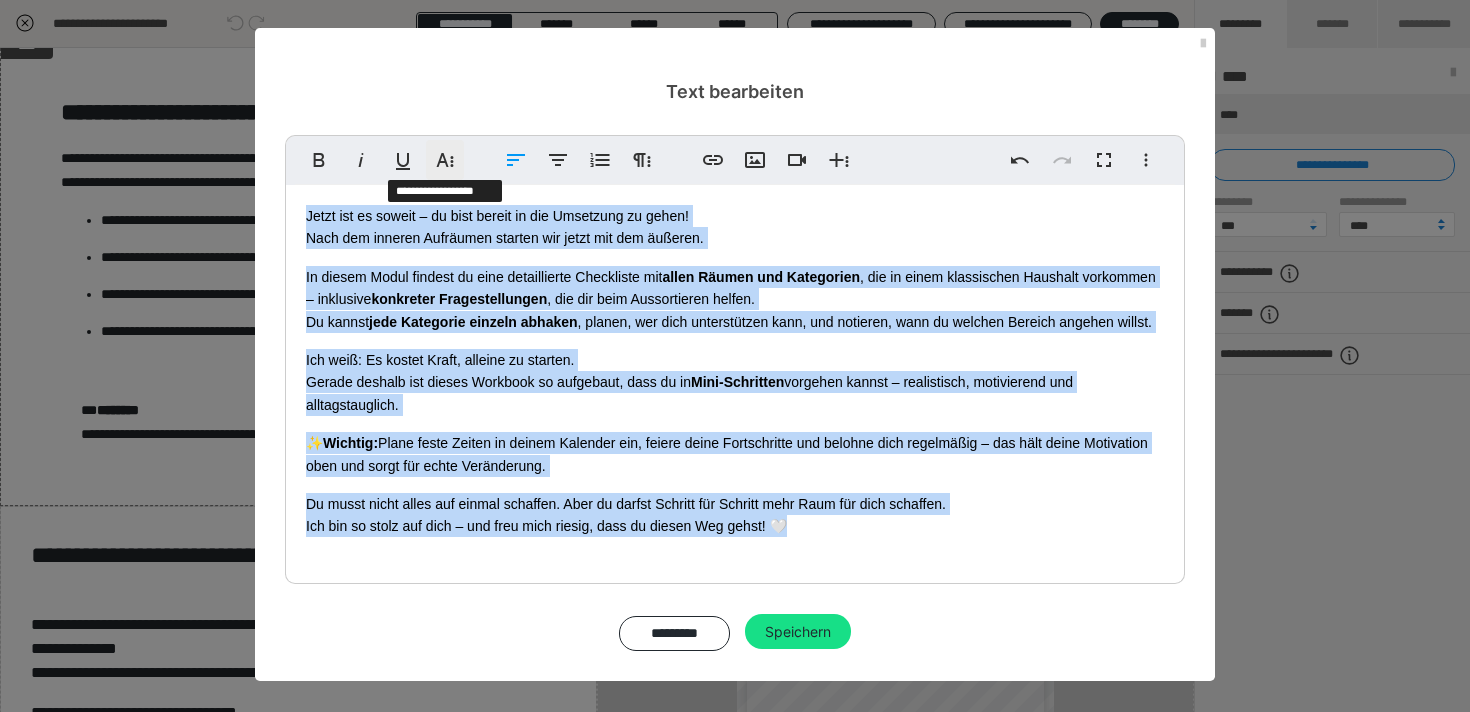 click 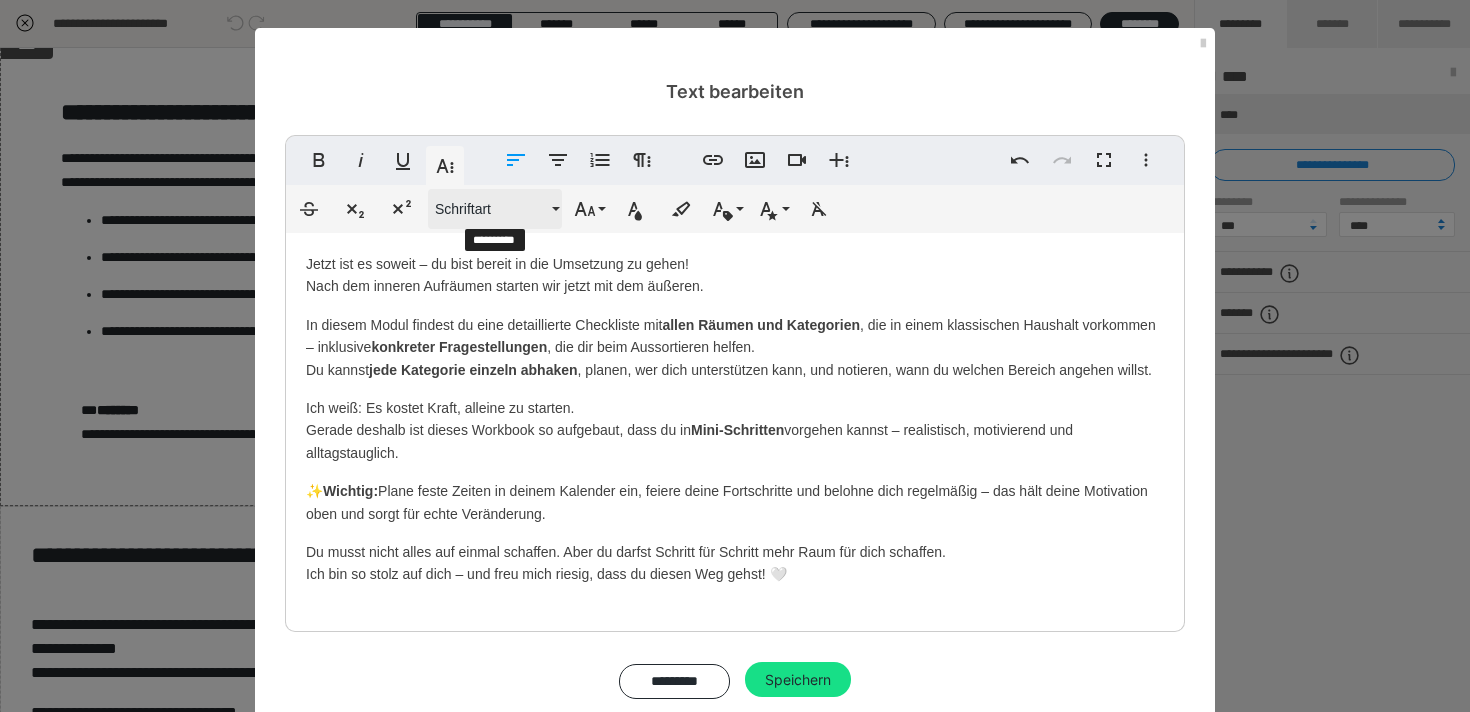click on "Schriftart" at bounding box center [491, 209] 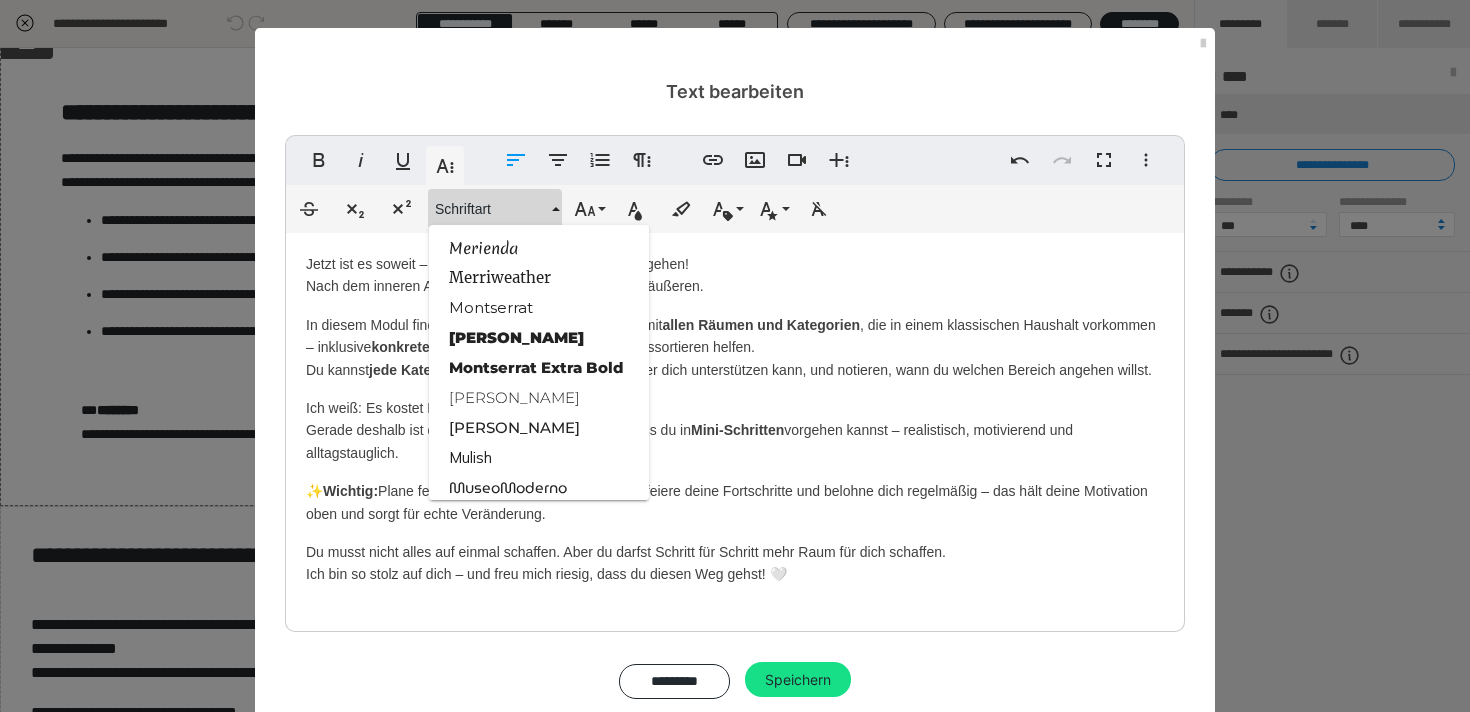 scroll, scrollTop: 1814, scrollLeft: 0, axis: vertical 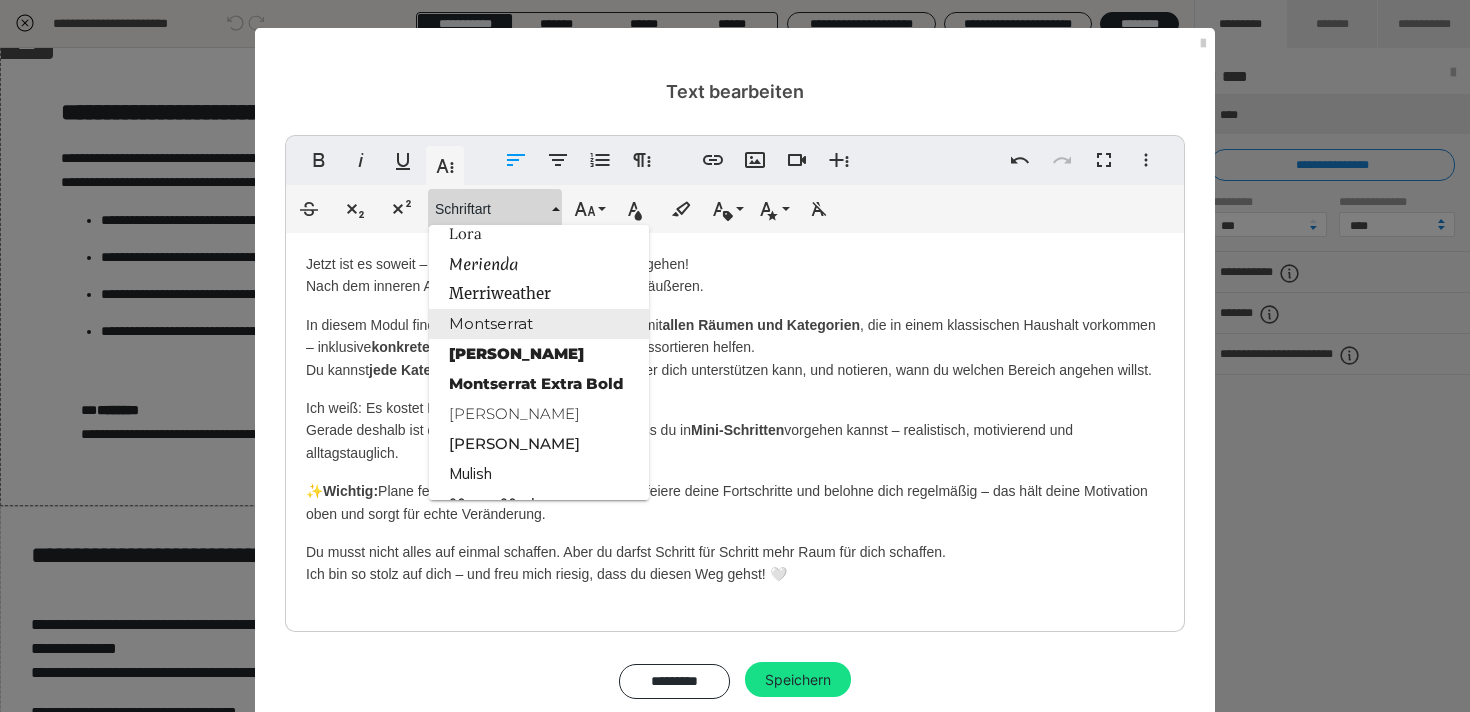 click on "Montserrat" at bounding box center (539, 324) 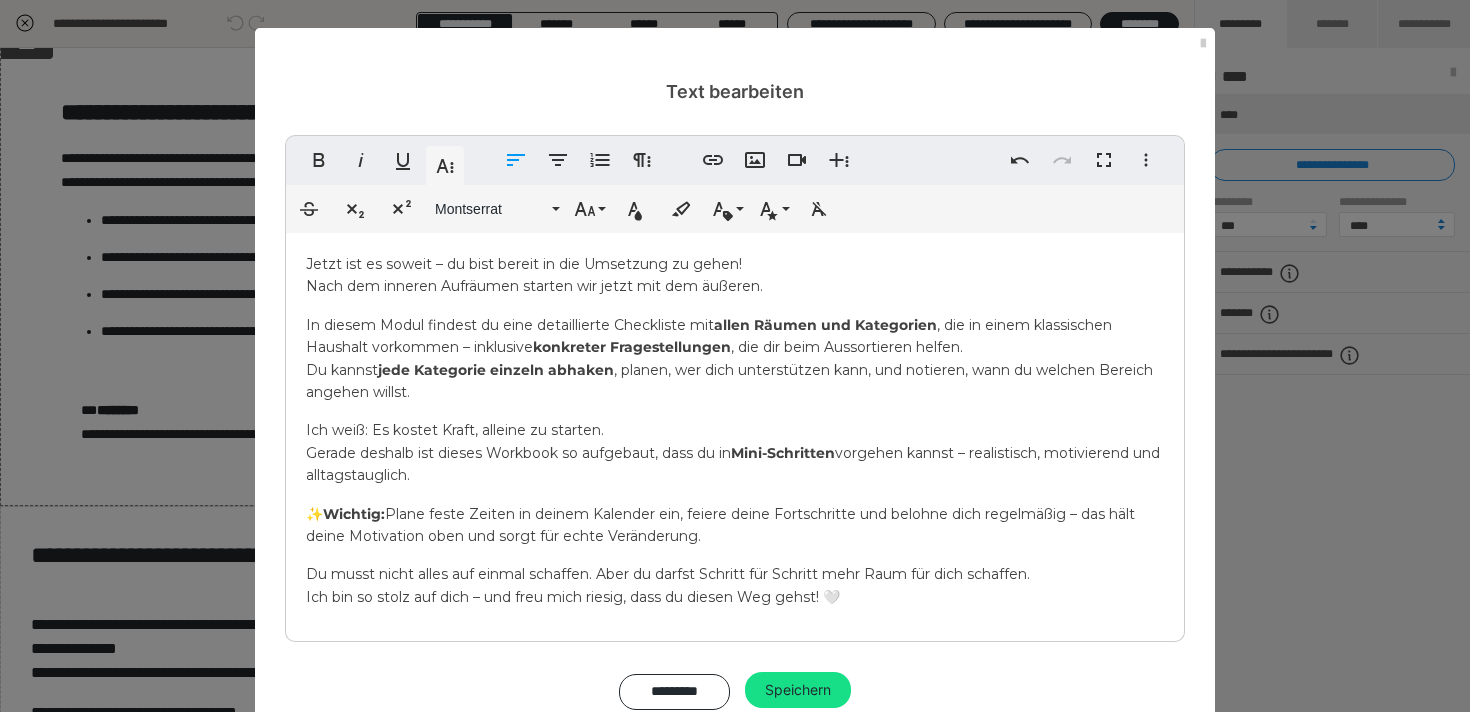 click on "In diesem Modul findest du eine detaillierte Checkliste mit  allen Räumen und Kategorien , die in einem klassischen Haushalt vorkommen – inklusive  konkreter Fragestellungen , die dir beim Aussortieren helfen. Du kannst  jede Kategorie einzeln abhaken , planen, wer dich unterstützen kann, und notieren, wann du welchen Bereich angehen willst." at bounding box center [729, 358] 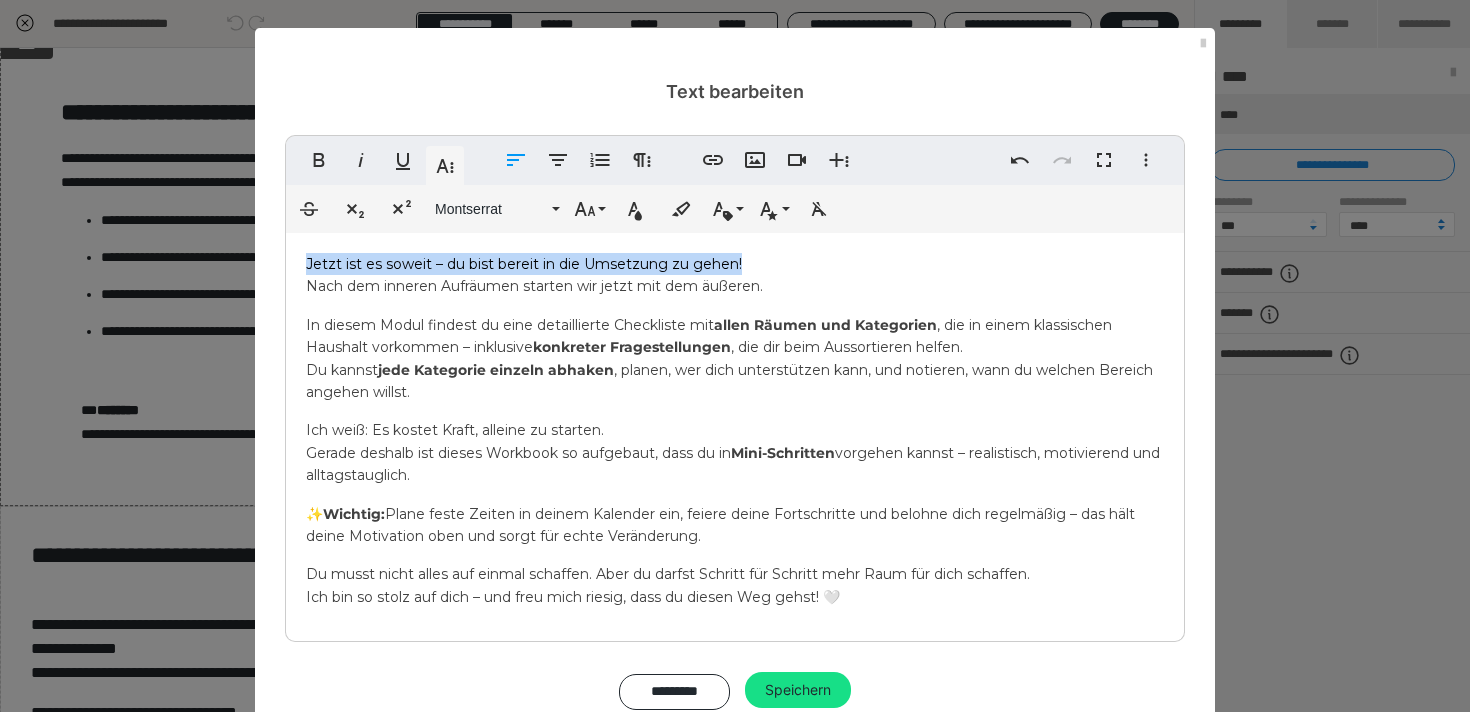 drag, startPoint x: 747, startPoint y: 266, endPoint x: 301, endPoint y: 257, distance: 446.0908 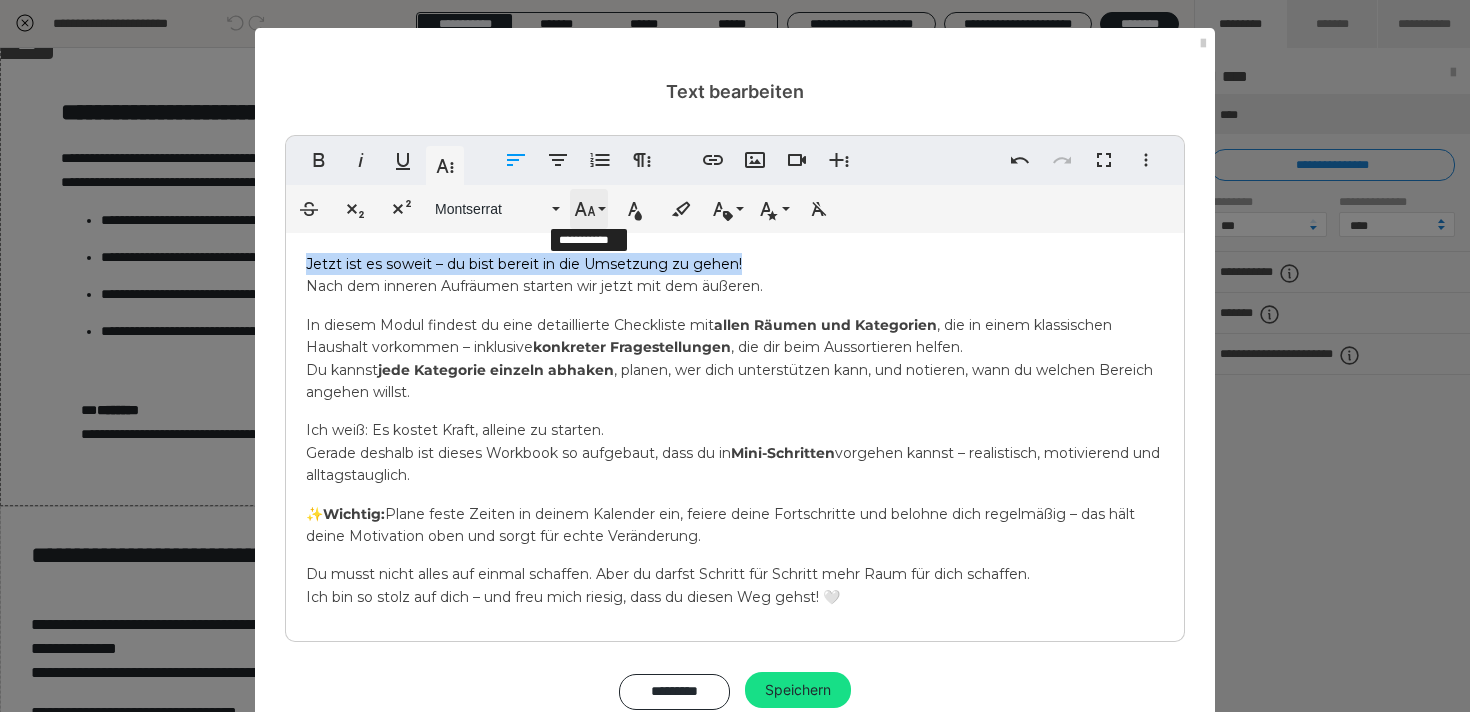 click on "Schriftgröße" at bounding box center (589, 209) 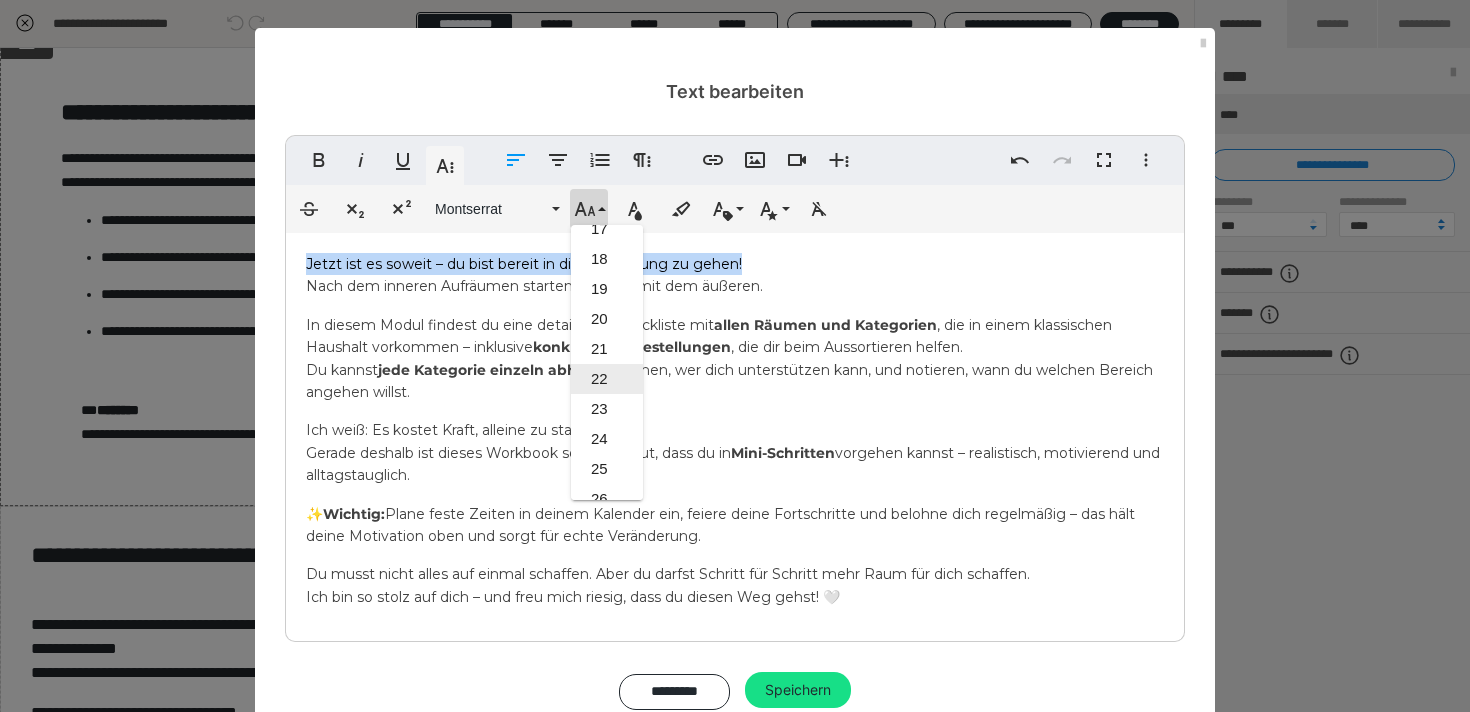 scroll, scrollTop: 503, scrollLeft: 0, axis: vertical 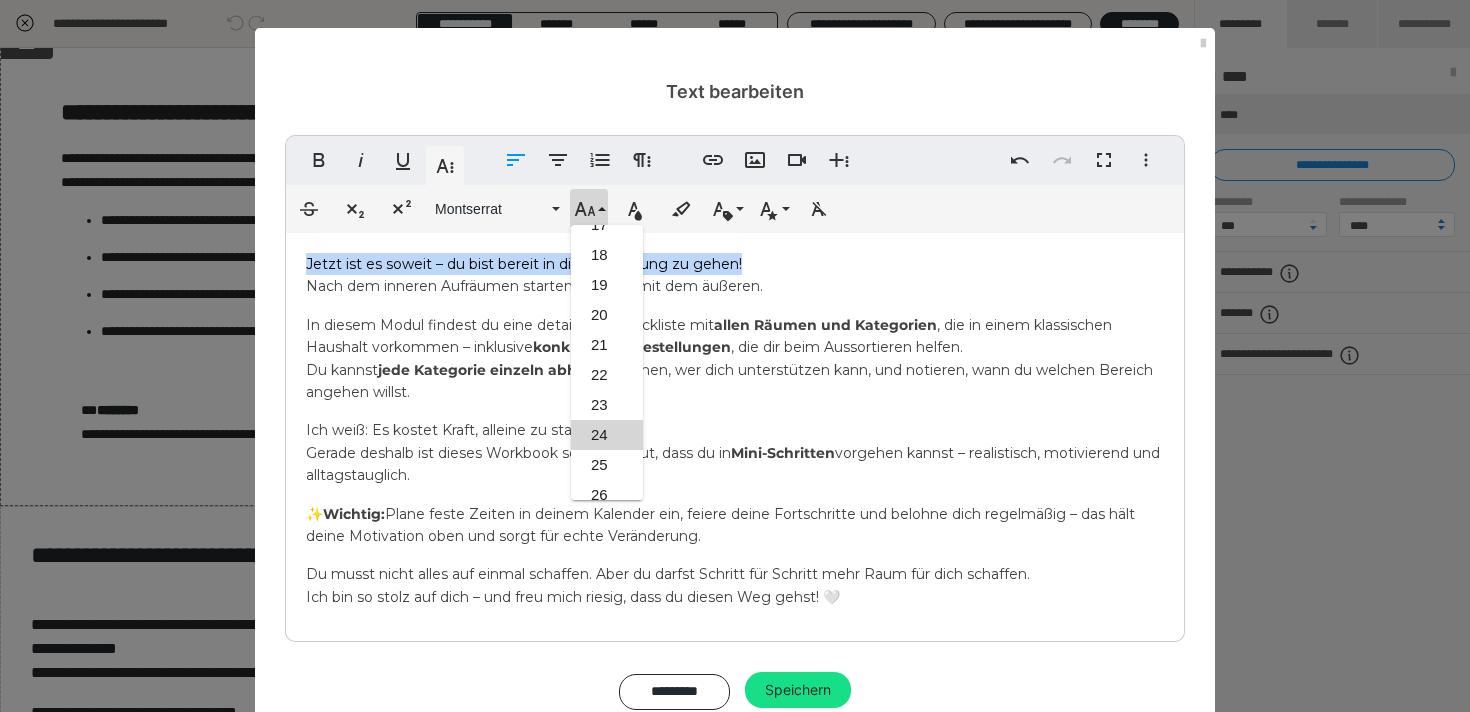 click on "24" at bounding box center (607, 435) 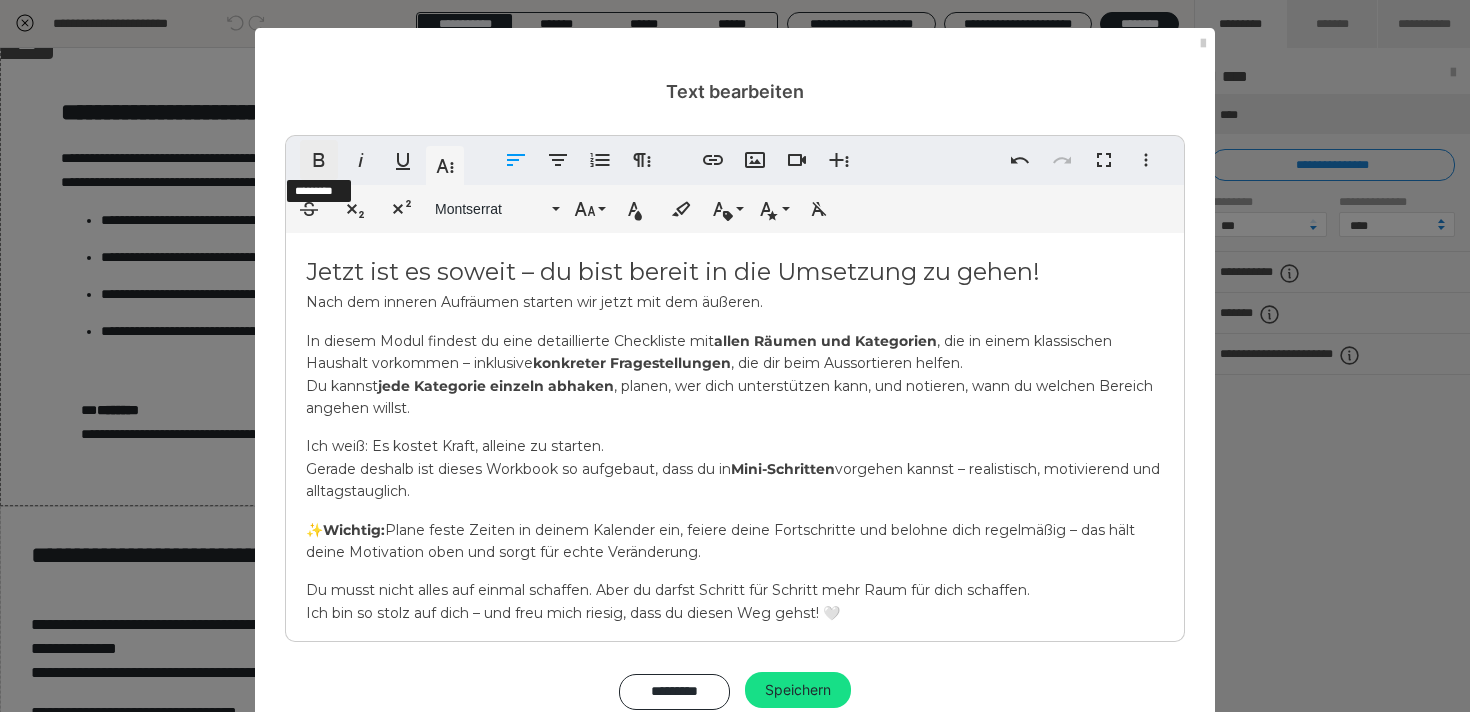 click 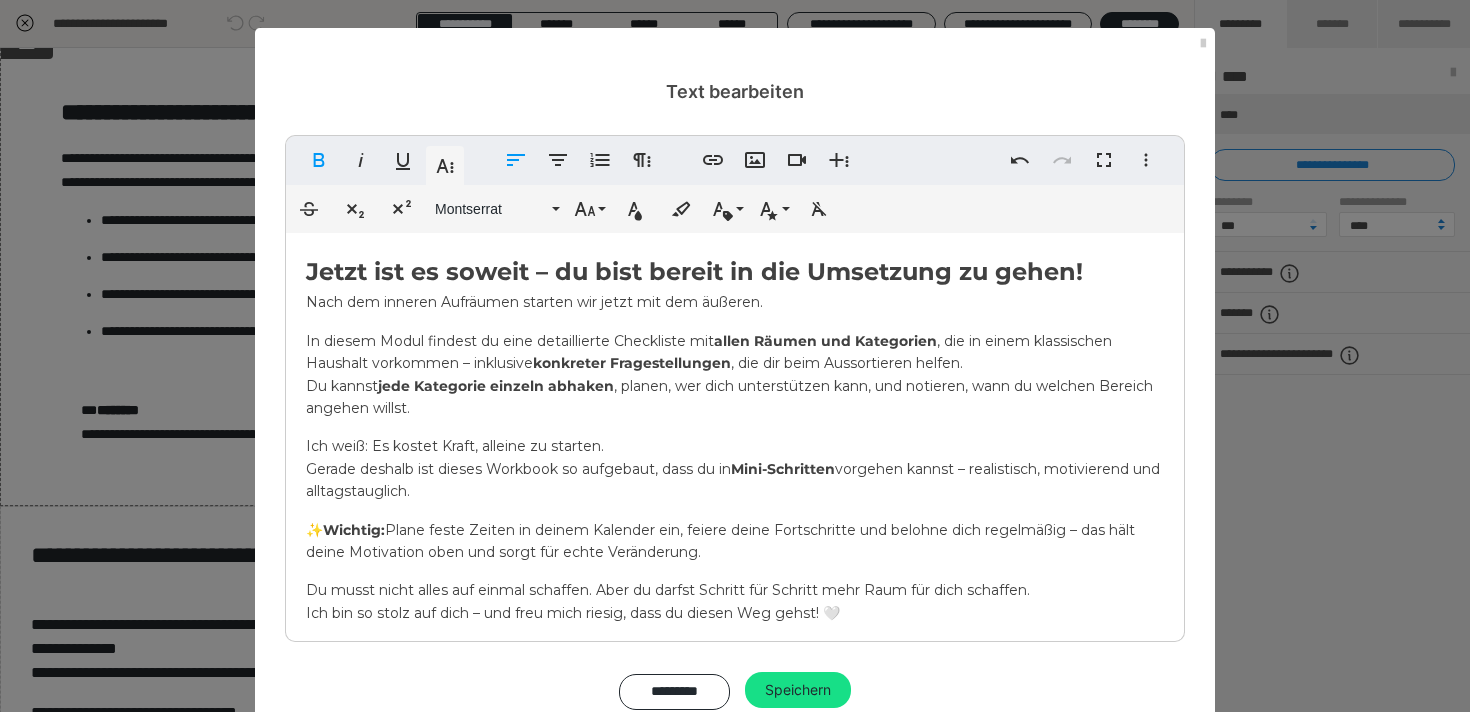 click on "Jetzt ist es soweit – du bist bereit in die Umsetzung zu gehen!" at bounding box center (694, 271) 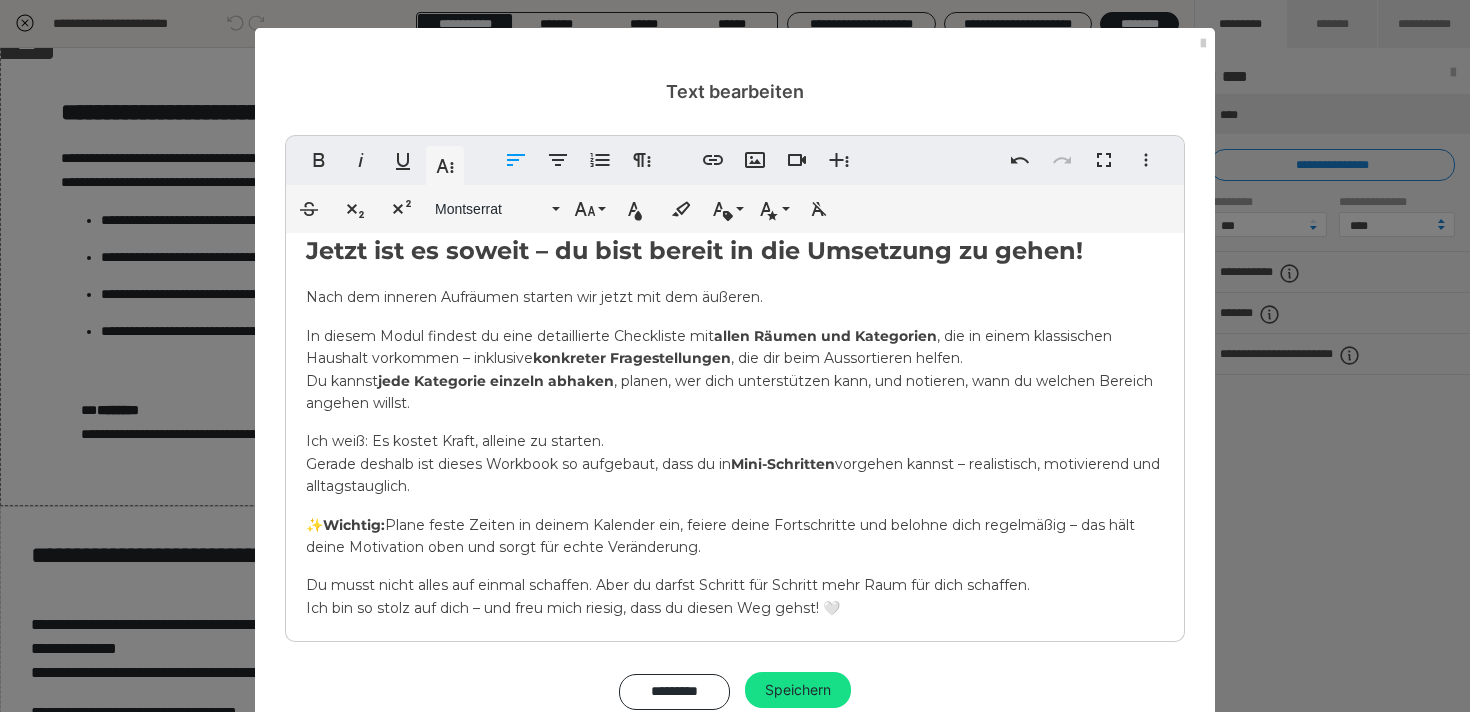scroll, scrollTop: 19, scrollLeft: 0, axis: vertical 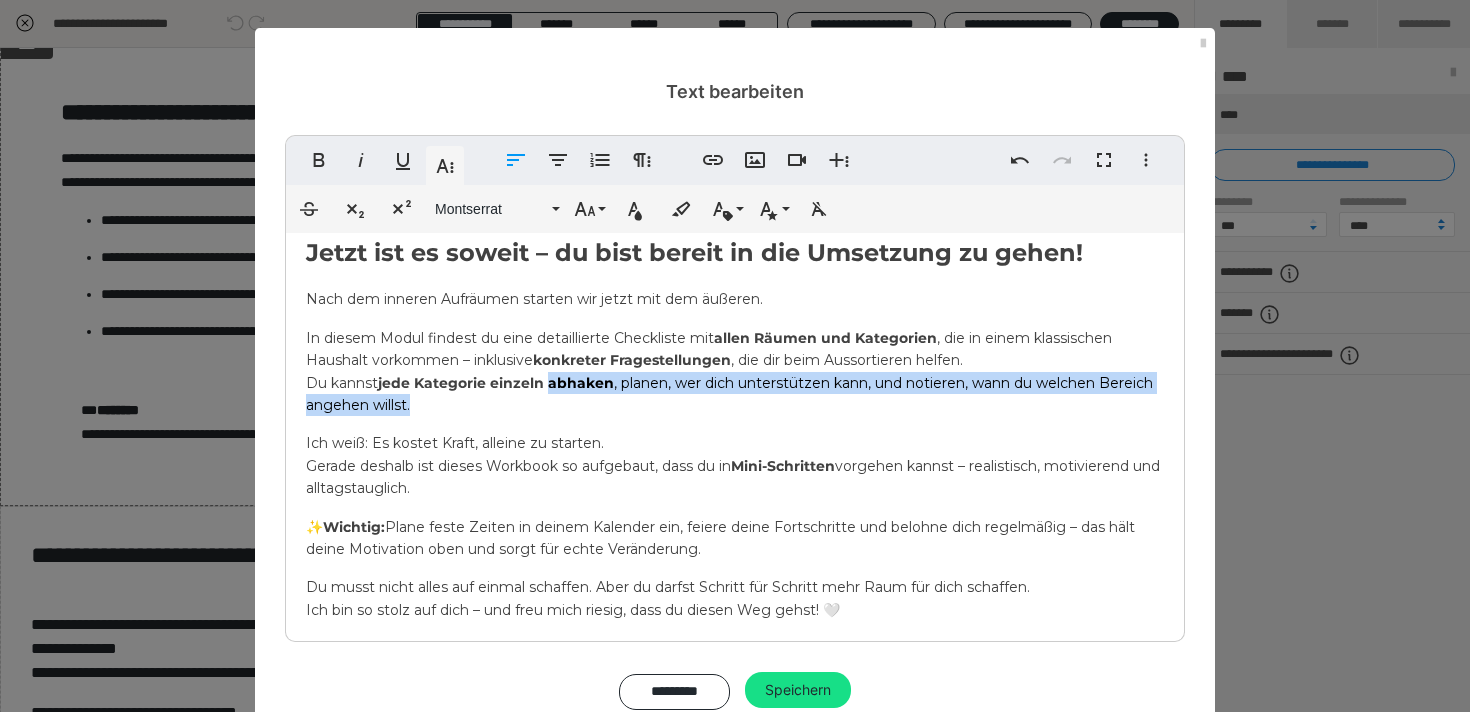 drag, startPoint x: 491, startPoint y: 408, endPoint x: 579, endPoint y: 401, distance: 88.27797 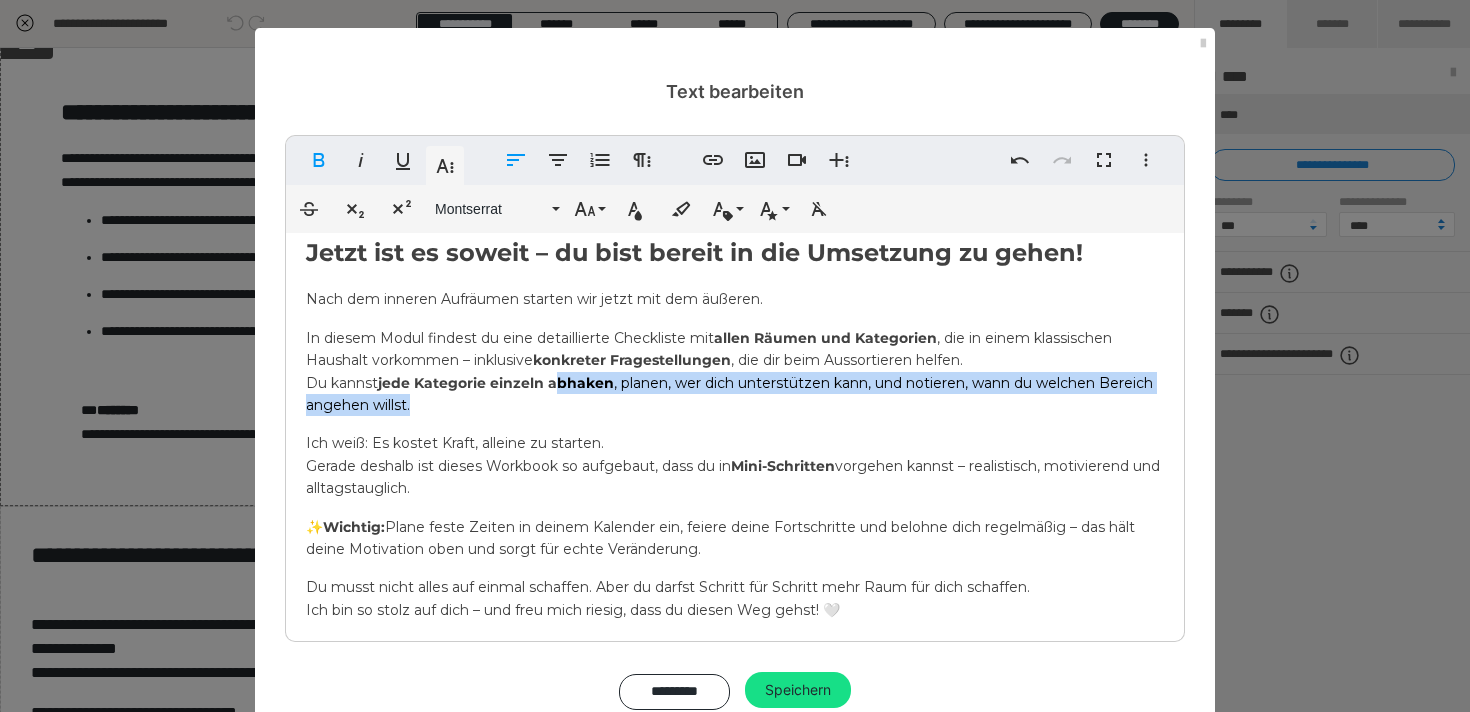 click on "In diesem Modul findest du eine detaillierte Checkliste mit  allen Räumen und Kategorien , die in einem klassischen Haushalt vorkommen – inklusive  konkreter Fragestellungen , die dir beim Aussortieren helfen. Du kannst  jede Kategorie einzeln abhaken , planen, wer dich unterstützen kann, und notieren, wann du welchen Bereich angehen willst." at bounding box center (735, 372) 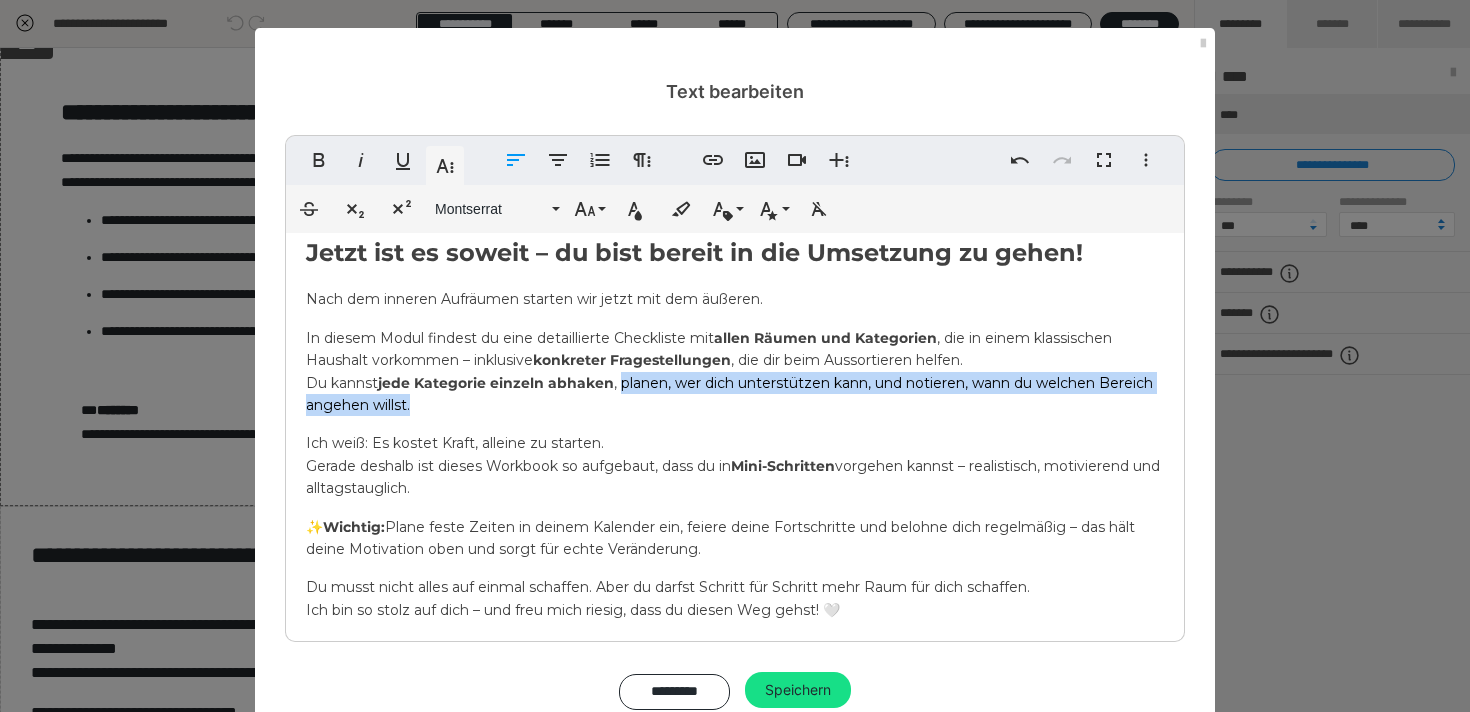 drag, startPoint x: 549, startPoint y: 408, endPoint x: 621, endPoint y: 393, distance: 73.545906 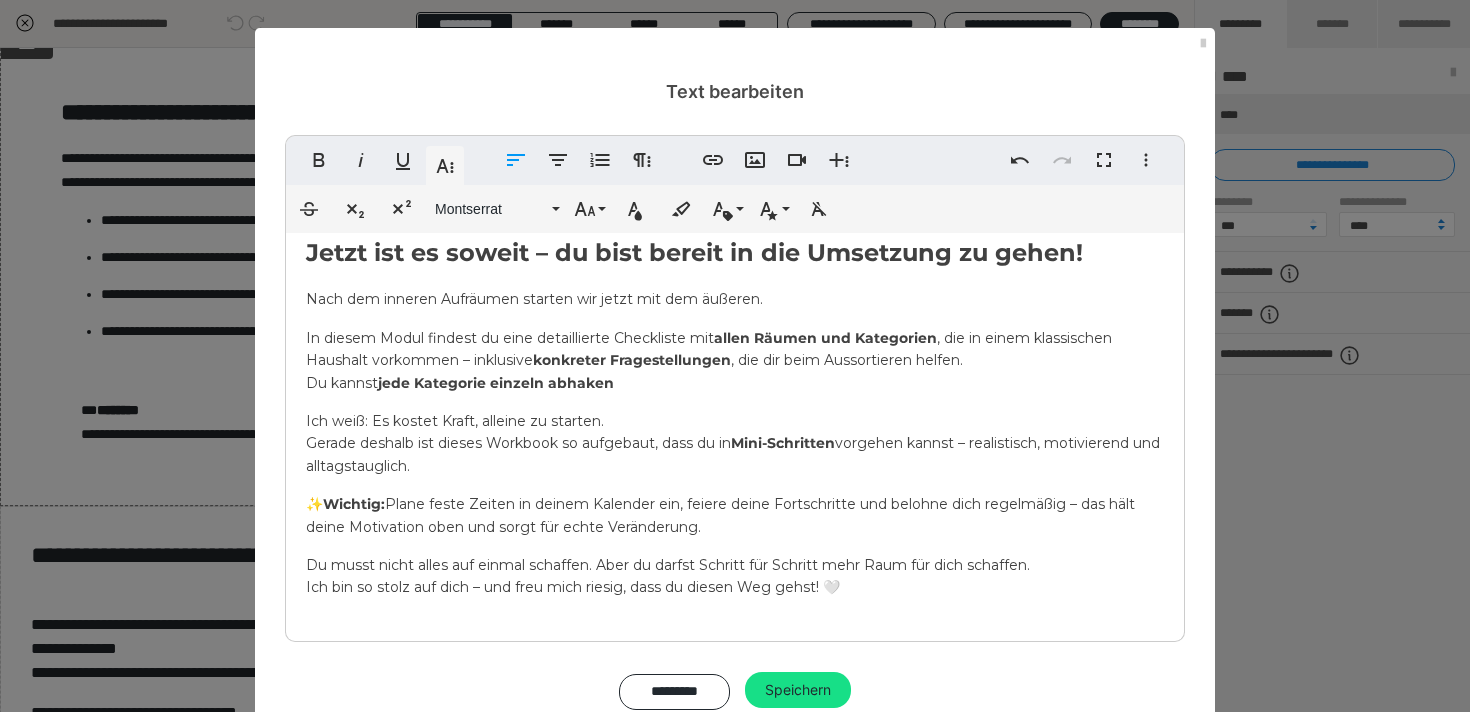 type 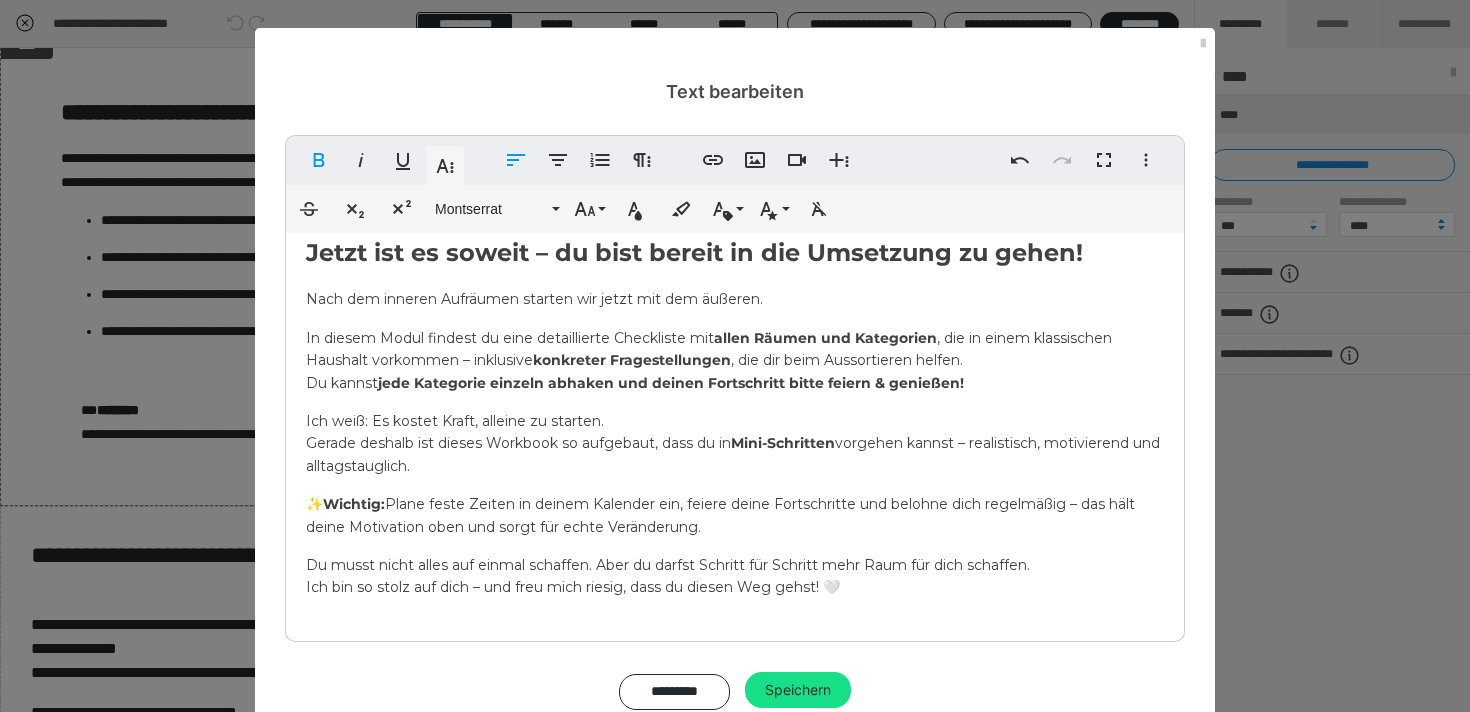 scroll, scrollTop: 22, scrollLeft: 0, axis: vertical 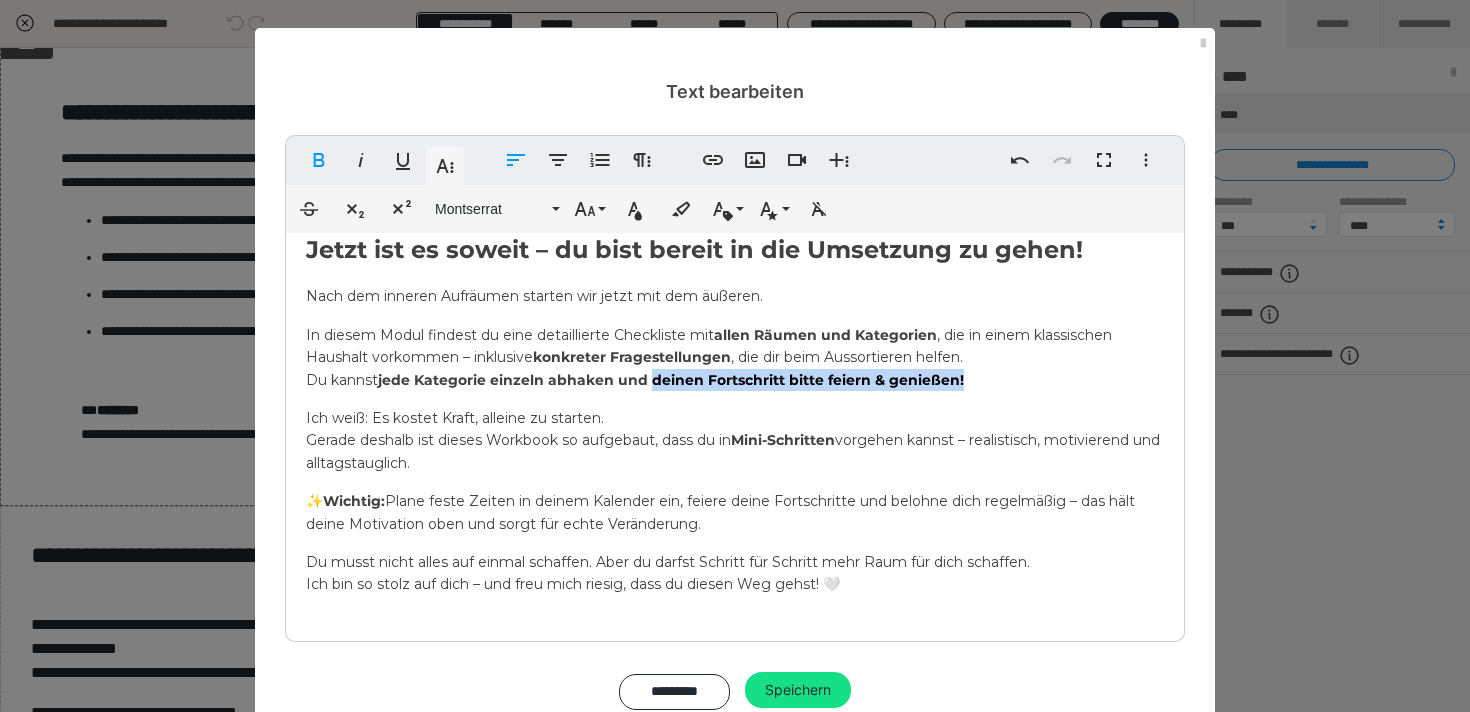 drag, startPoint x: 964, startPoint y: 383, endPoint x: 651, endPoint y: 388, distance: 313.03995 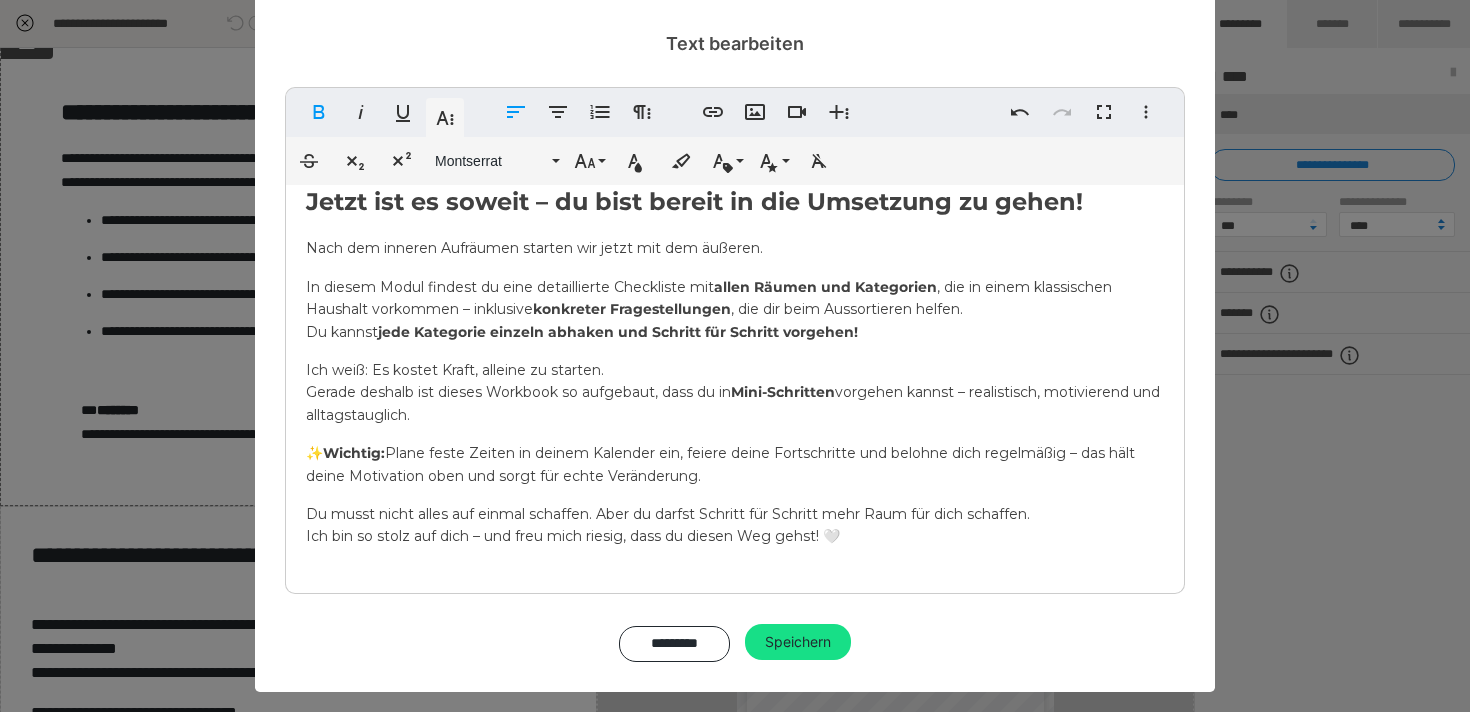 scroll, scrollTop: 53, scrollLeft: 0, axis: vertical 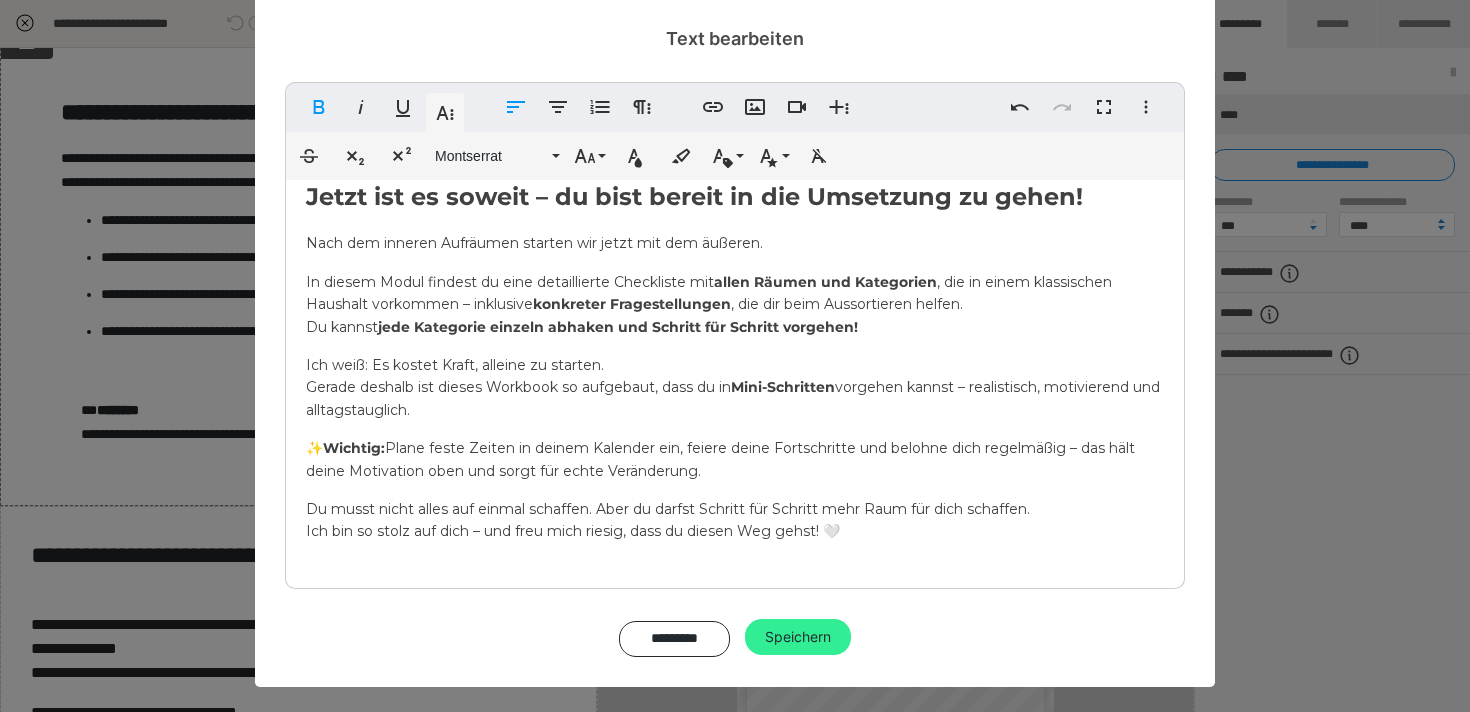 click on "Speichern" at bounding box center [798, 637] 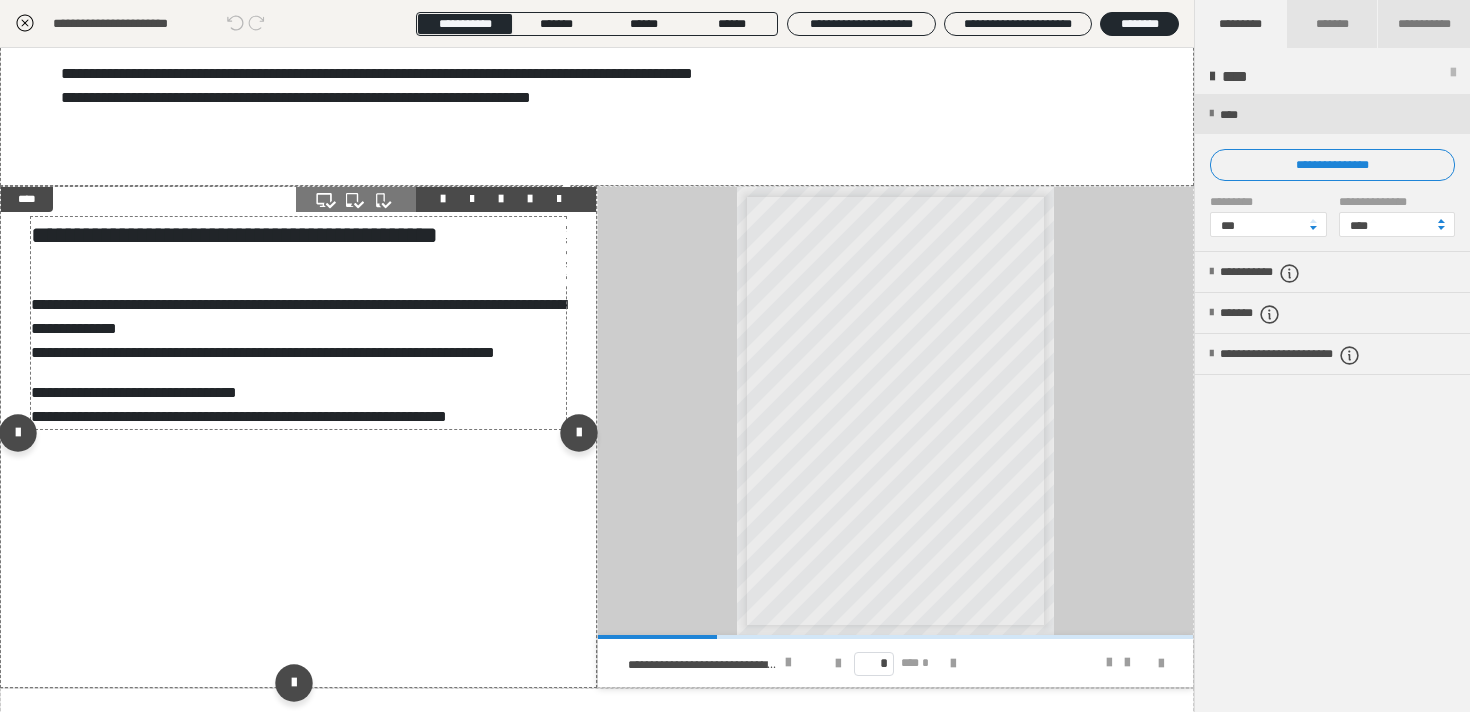 scroll, scrollTop: 669, scrollLeft: 0, axis: vertical 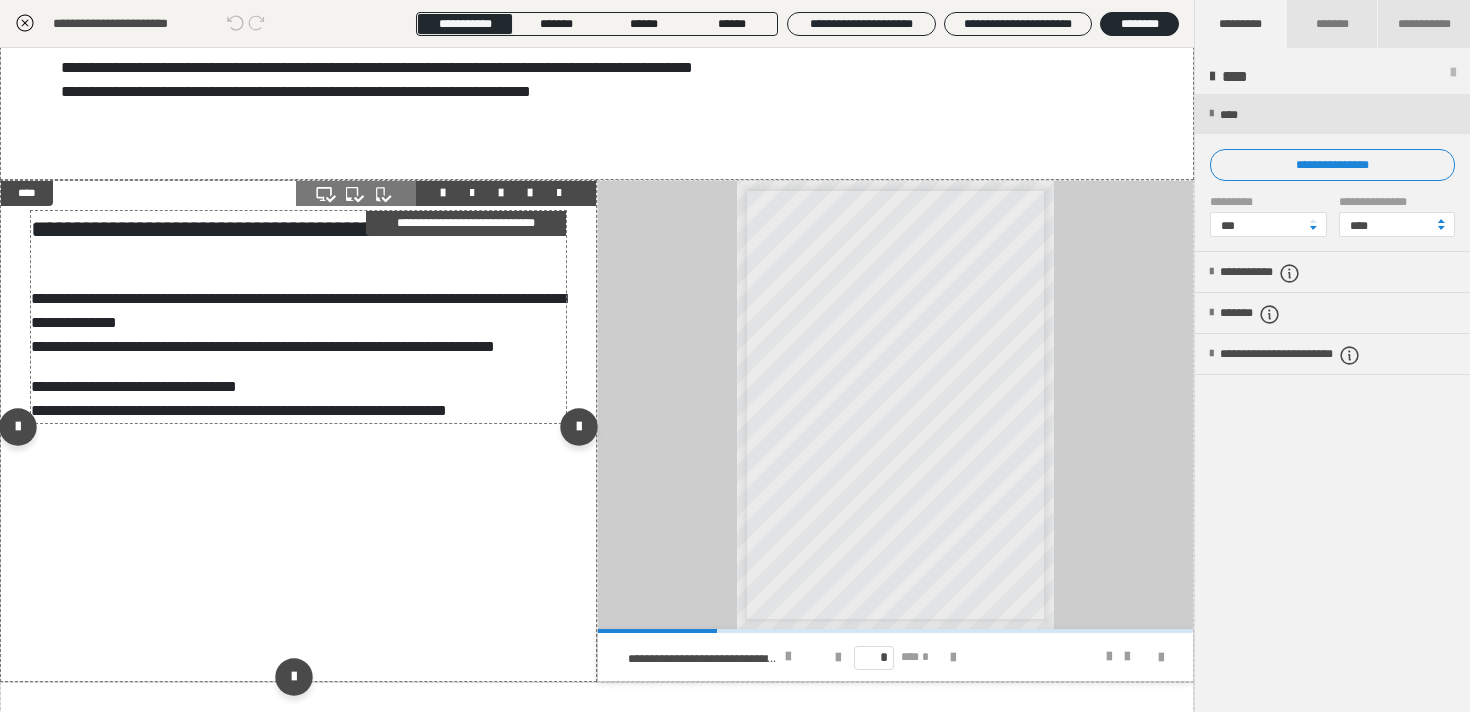 click on "**********" at bounding box center (466, 223) 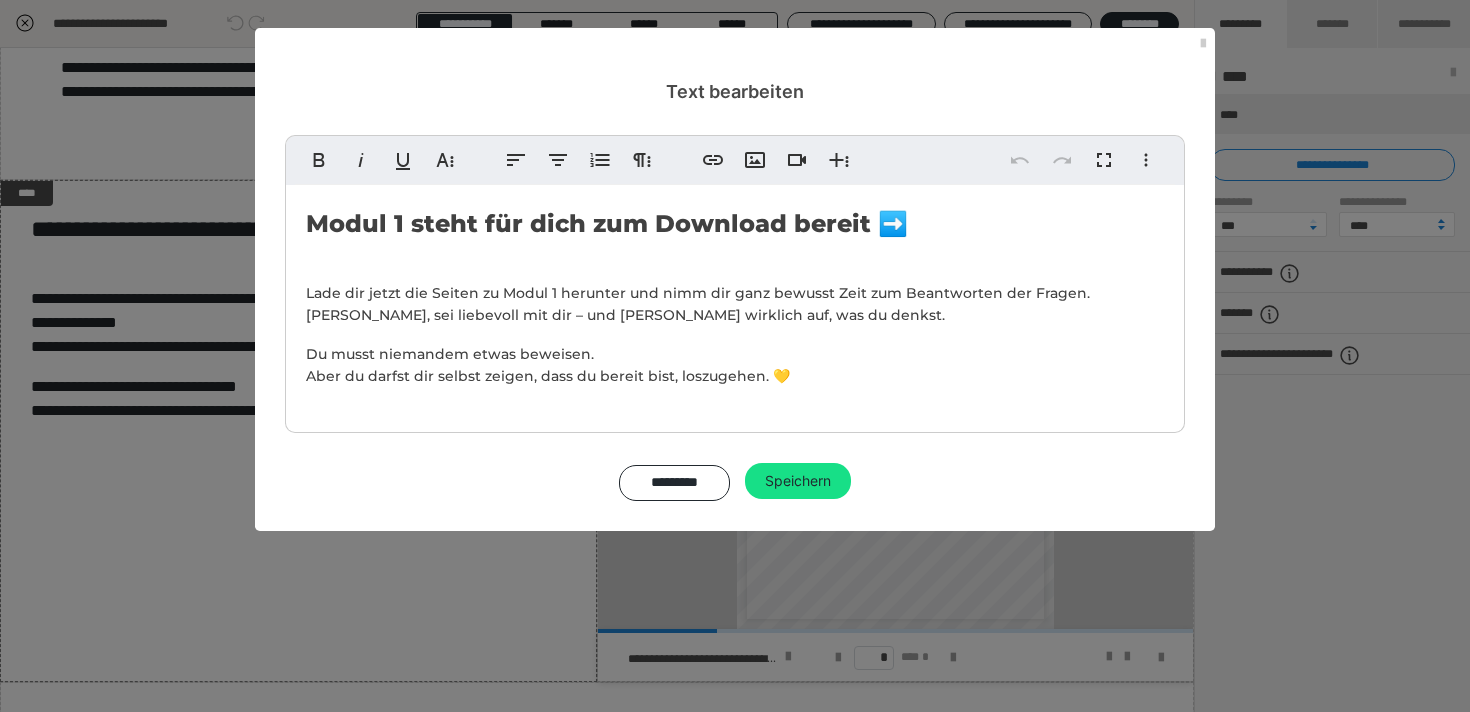 click on "Modul 1 steht für dich zum Download bereit ➡️" at bounding box center (607, 223) 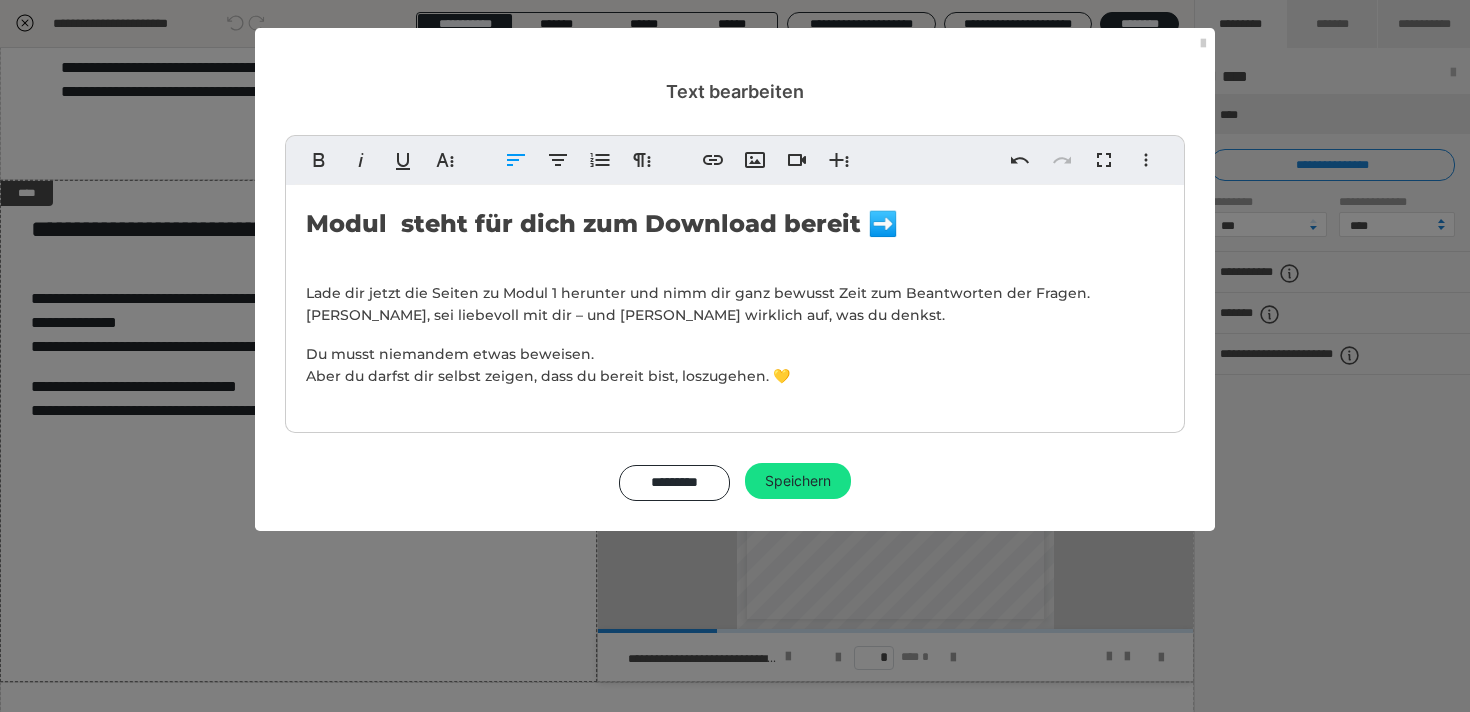 type 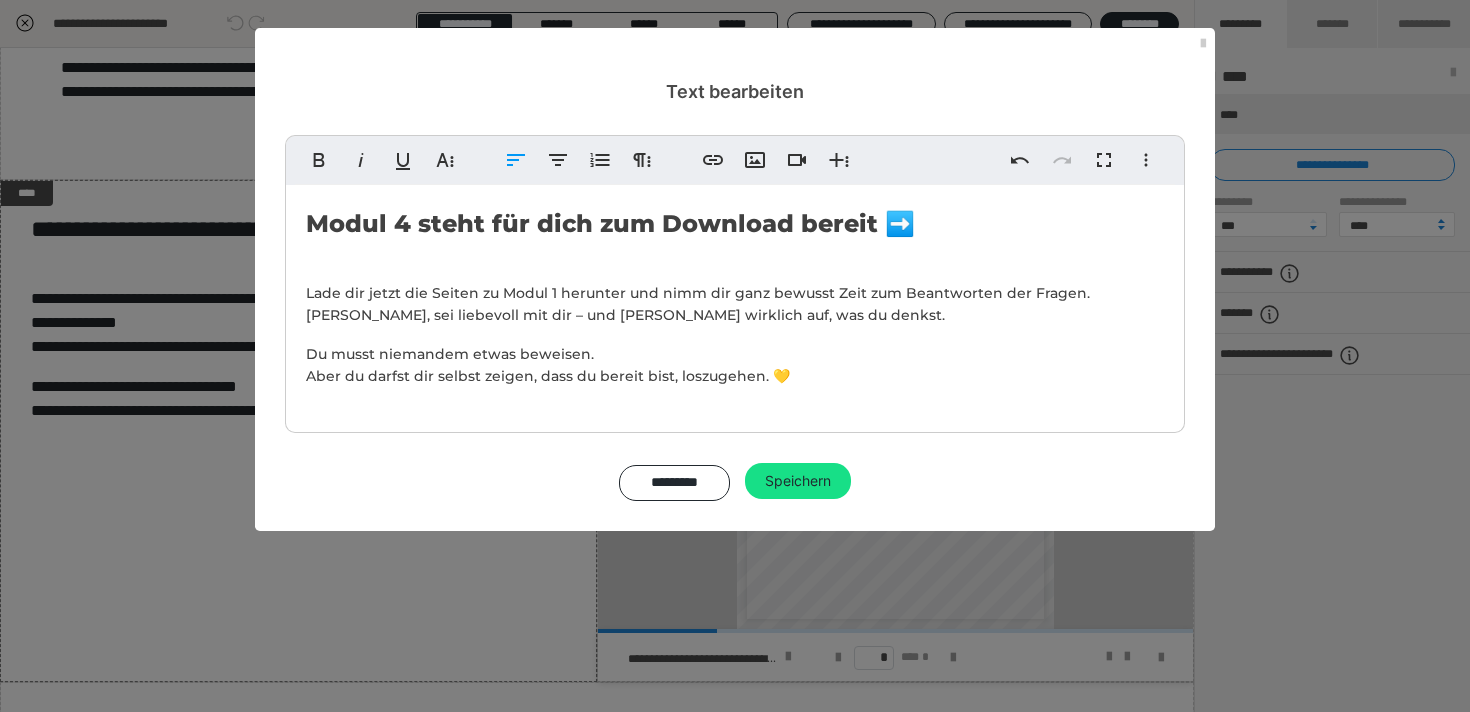 click on "Lade dir jetzt die Seiten zu Modul 1 herunter und nimm dir ganz bewusst Zeit zum Beantworten der Fragen. Sei ehrlich, sei liebevoll mit dir – und schreib wirklich auf, was du denkst." at bounding box center (698, 304) 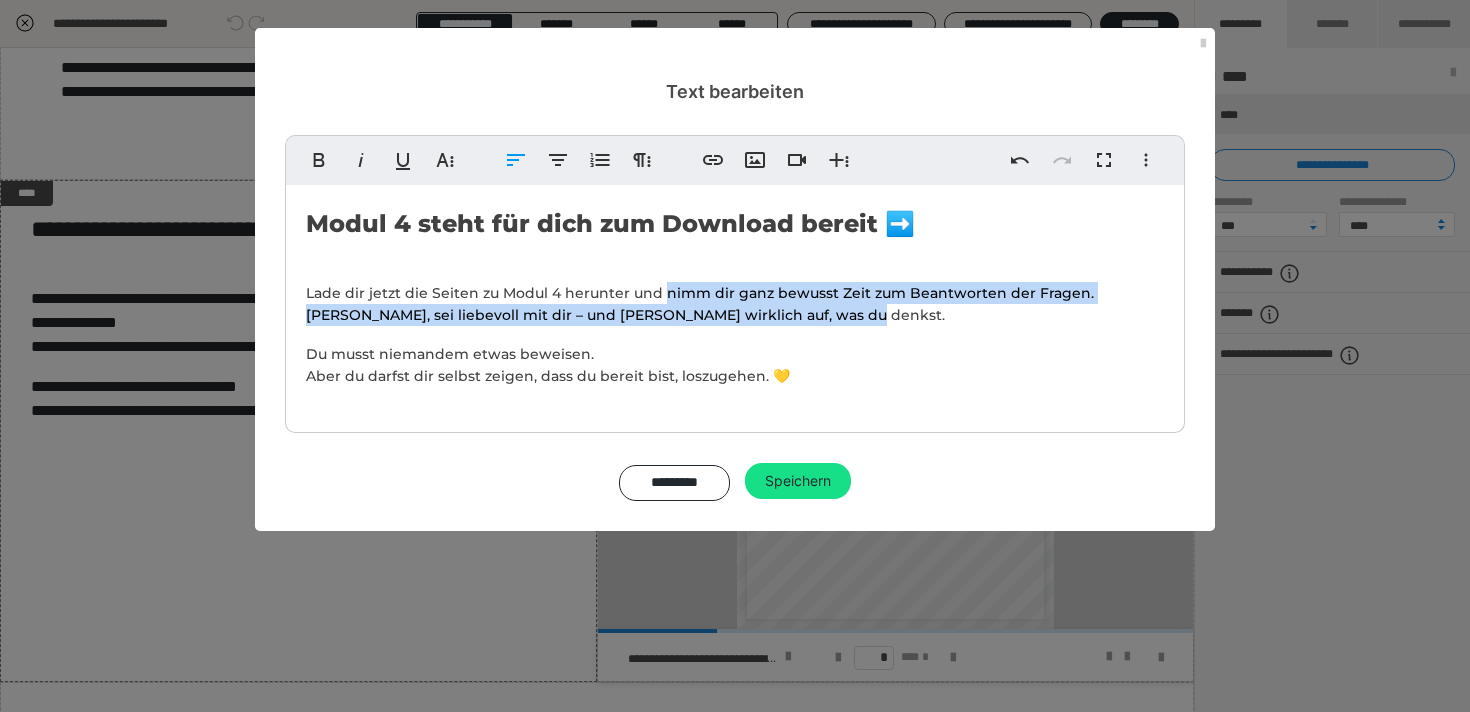 drag, startPoint x: 836, startPoint y: 312, endPoint x: 661, endPoint y: 296, distance: 175.7299 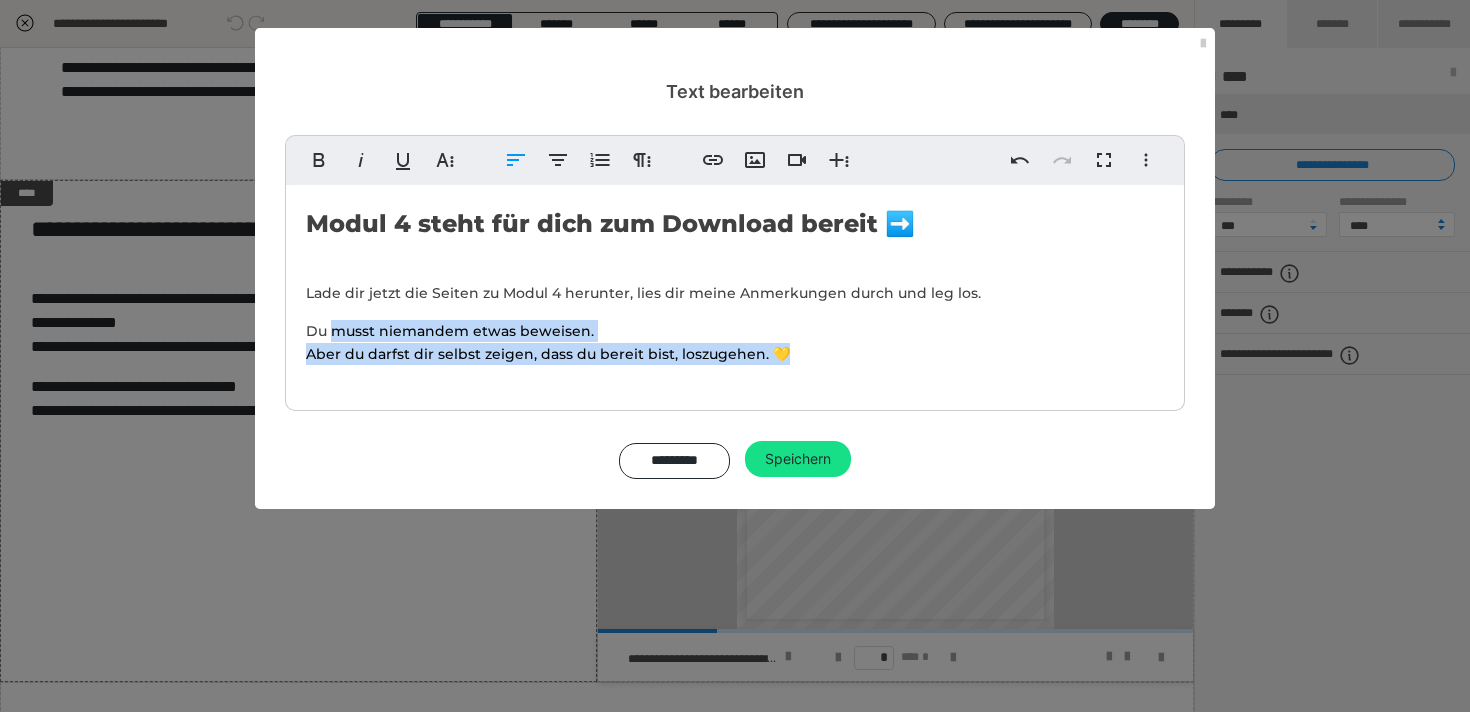 drag, startPoint x: 789, startPoint y: 354, endPoint x: 336, endPoint y: 341, distance: 453.1865 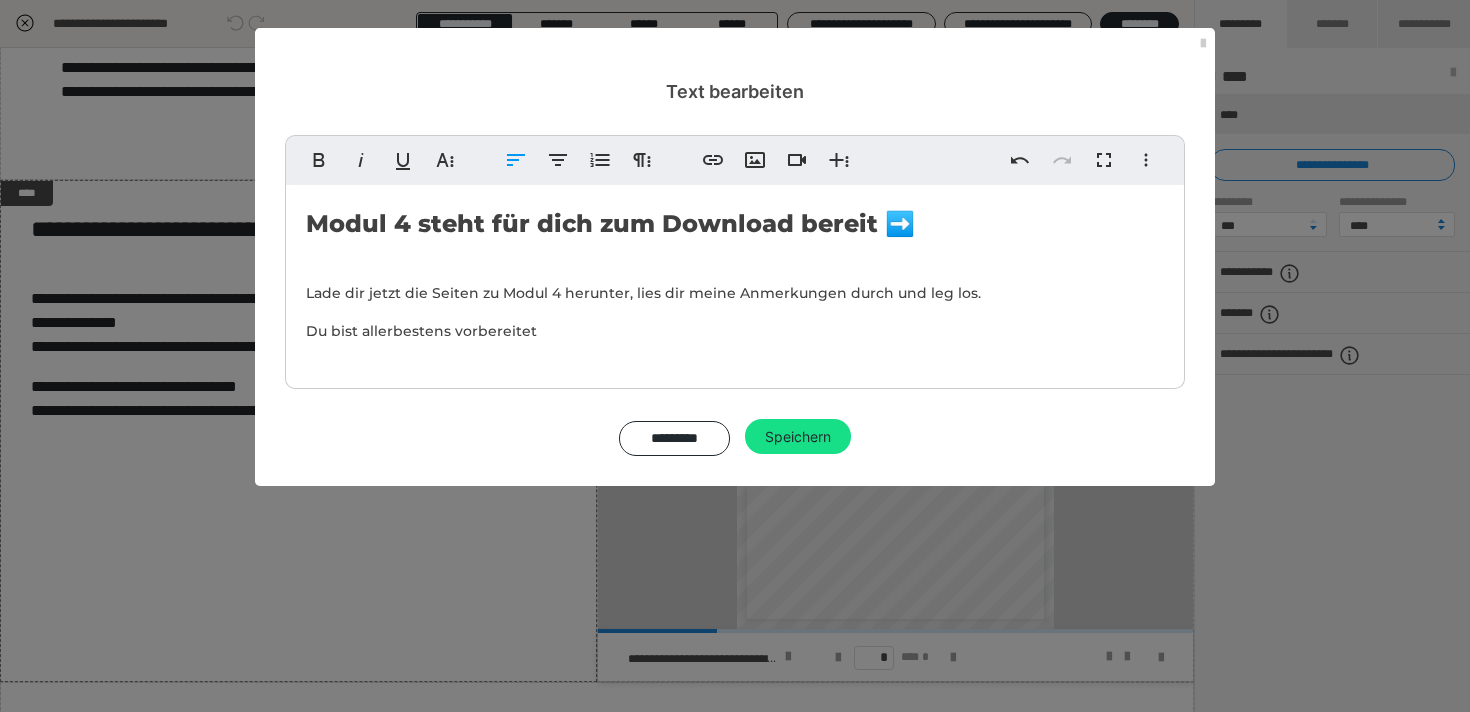 click on "Du bist allerbestens vorbereitet" at bounding box center (421, 331) 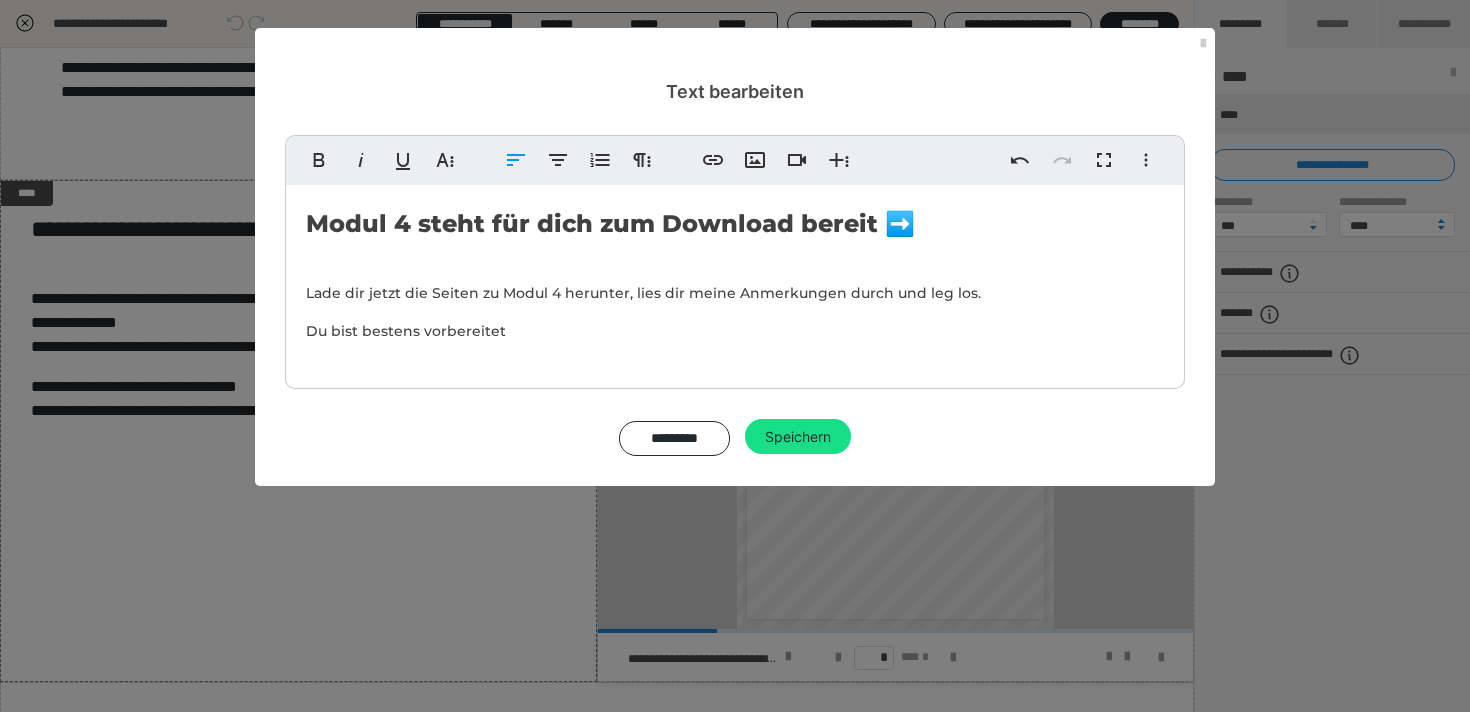 click on "Du bist bestens vorbereitet" at bounding box center (735, 331) 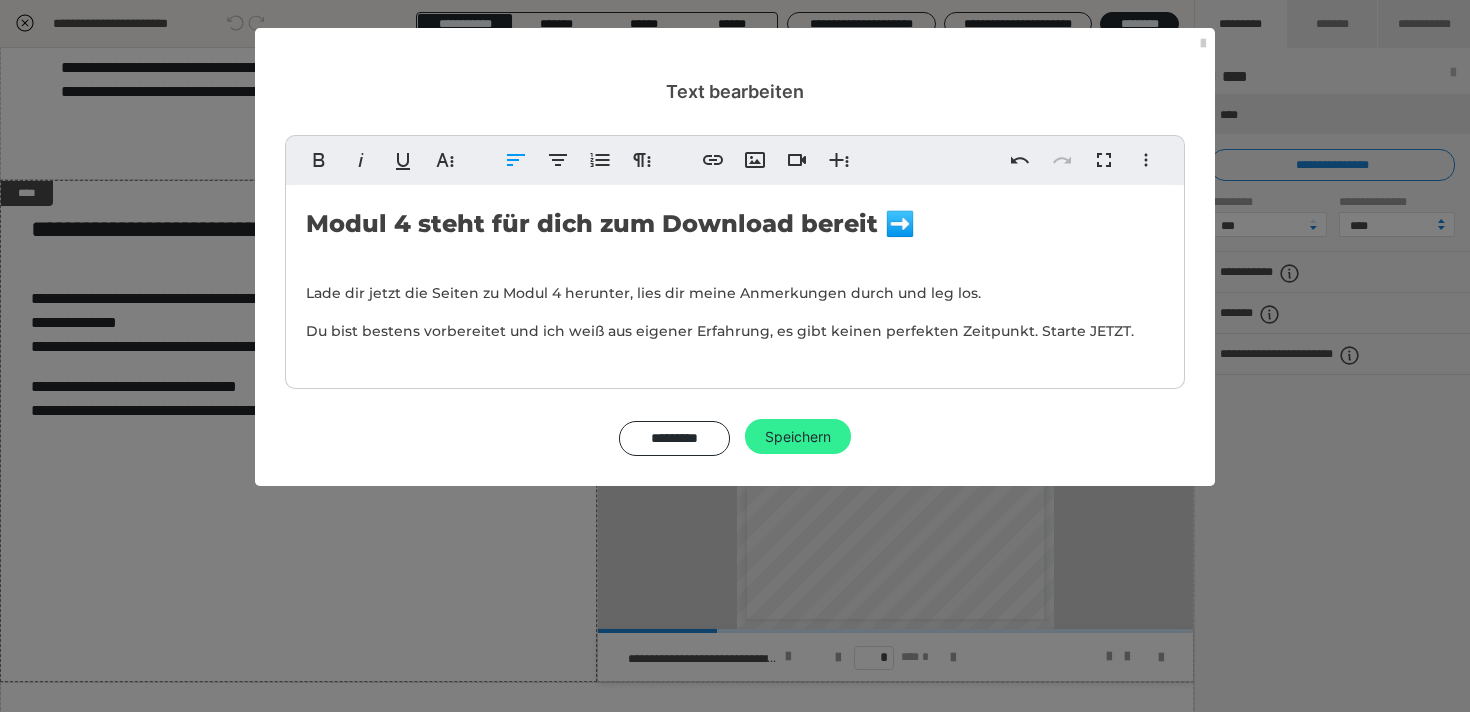 click on "Speichern" at bounding box center [798, 437] 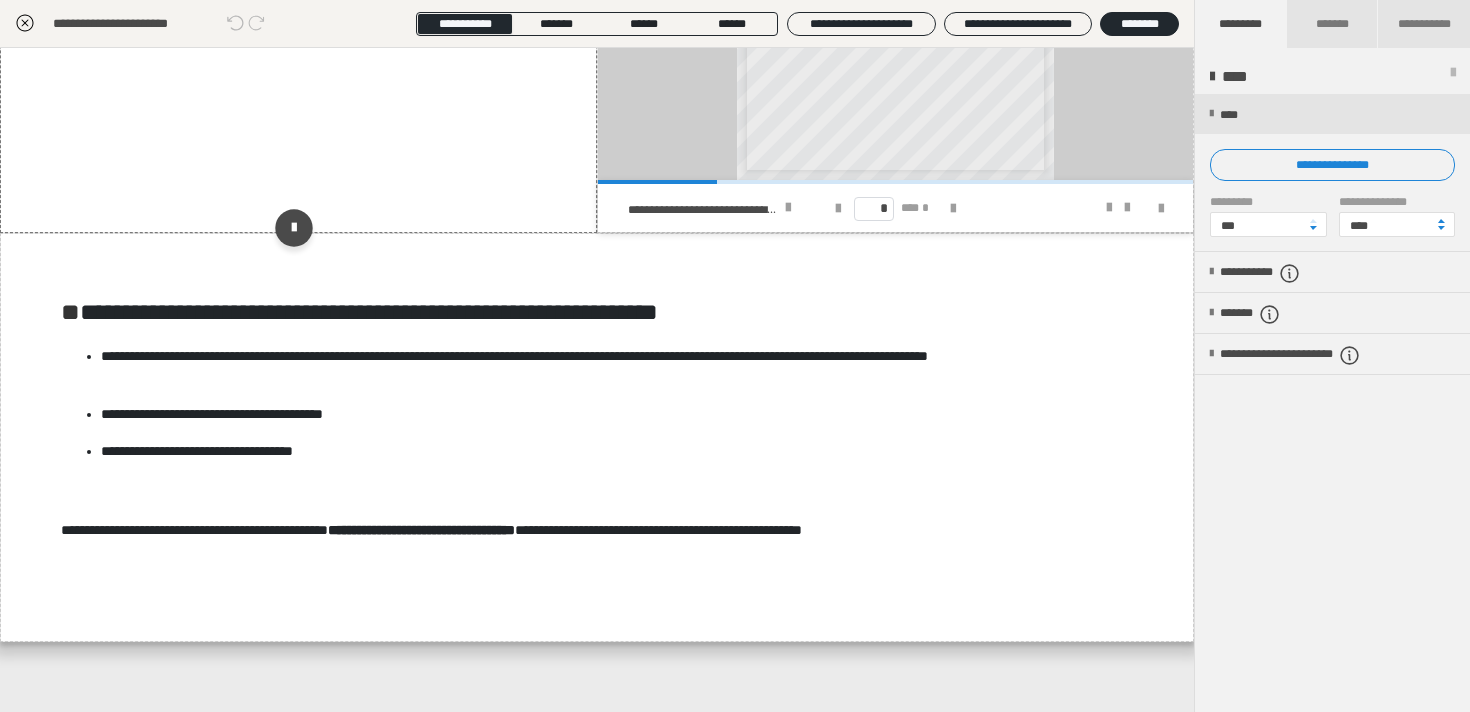 scroll, scrollTop: 1142, scrollLeft: 0, axis: vertical 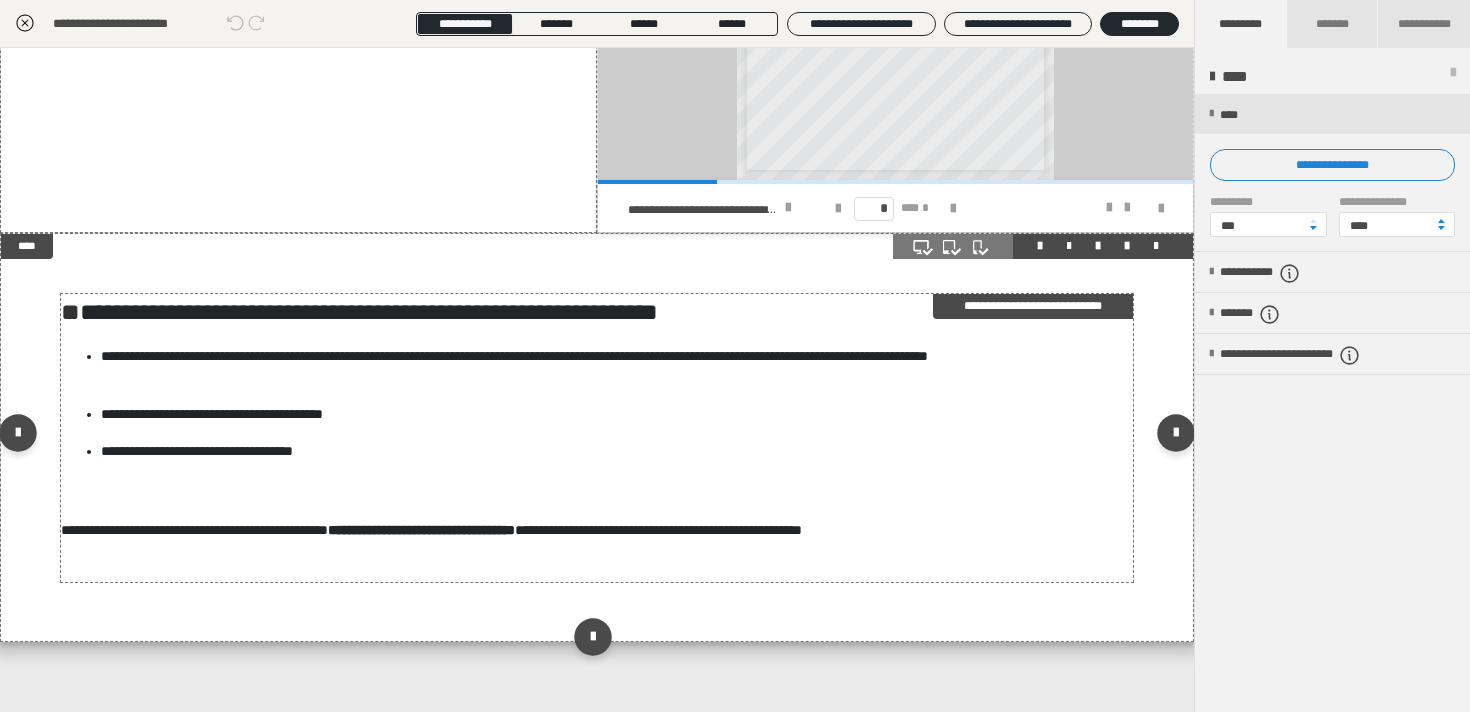 click on "**********" at bounding box center [1033, 306] 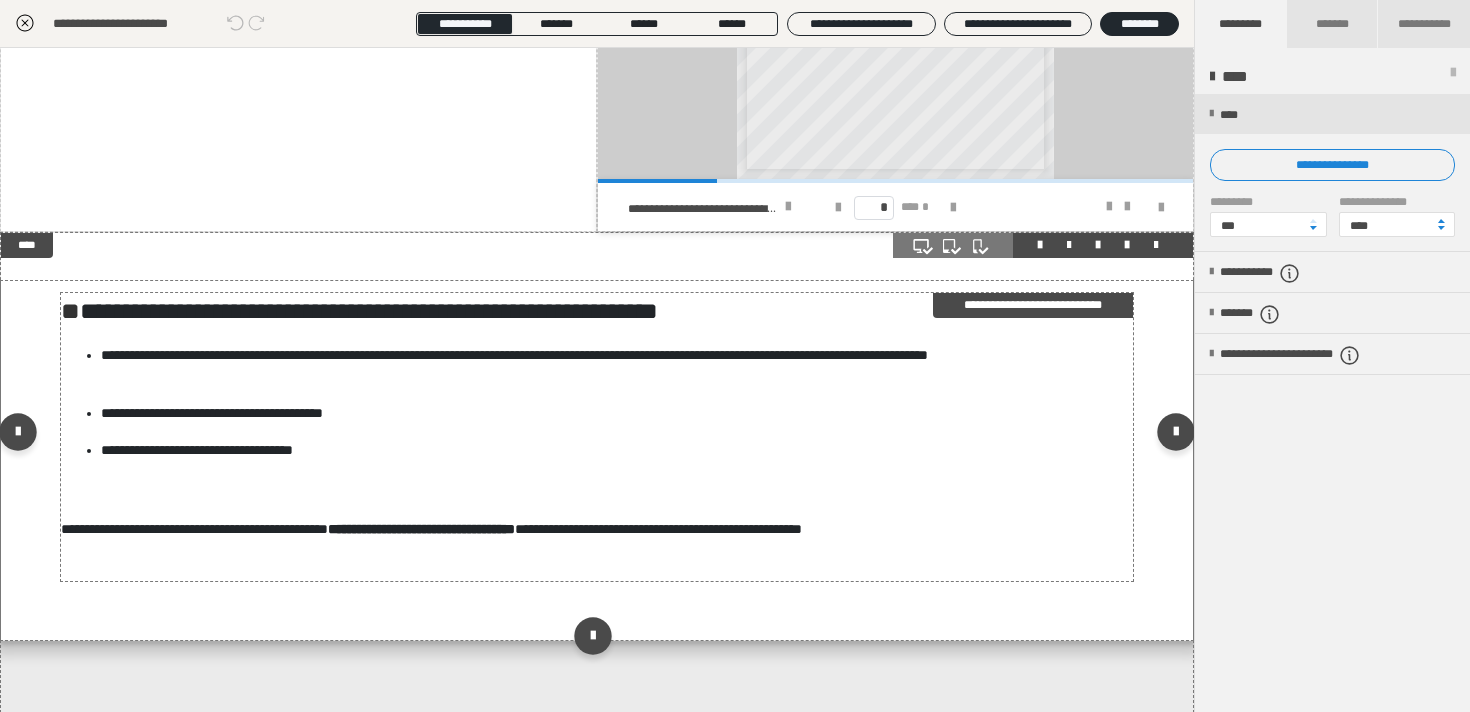 click on "**********" at bounding box center (1033, 305) 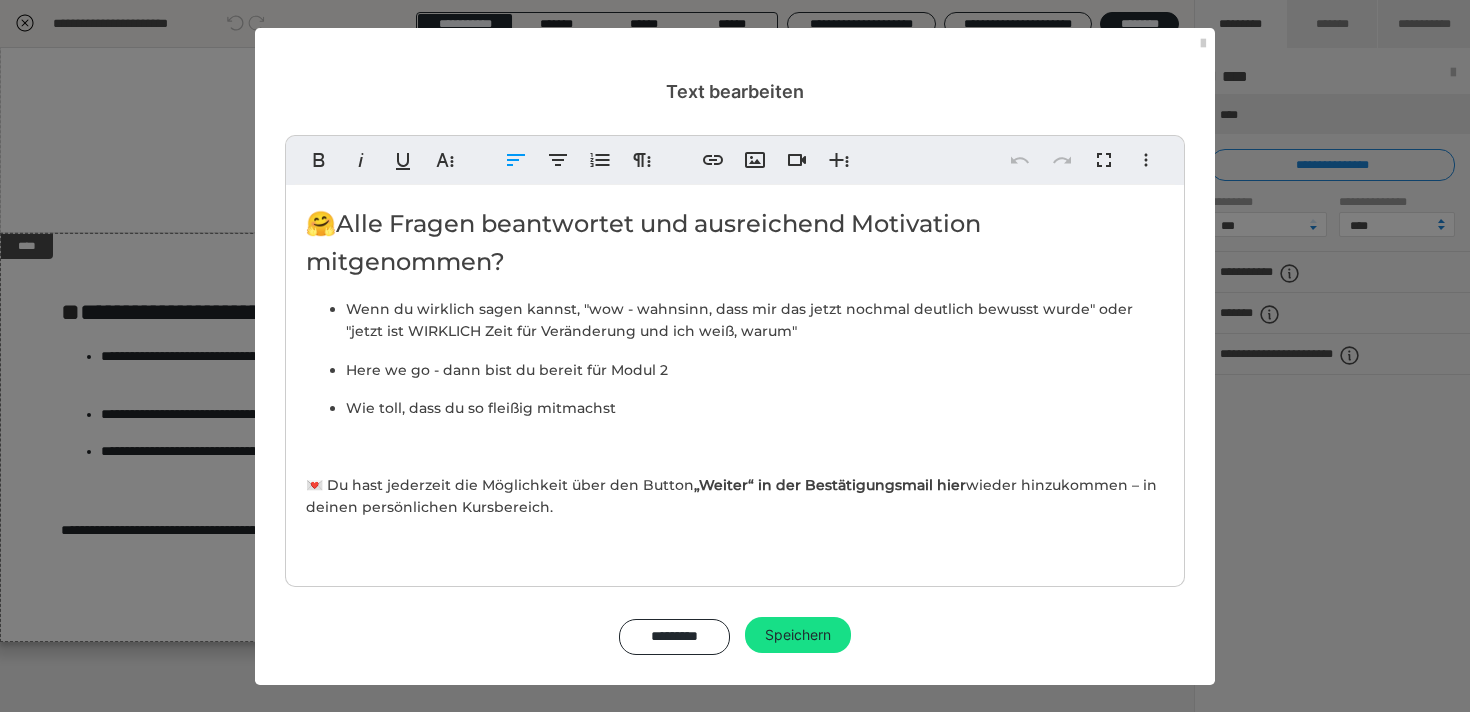 click on "Here we go - dann bist du bereit für Modul 2" at bounding box center [755, 370] 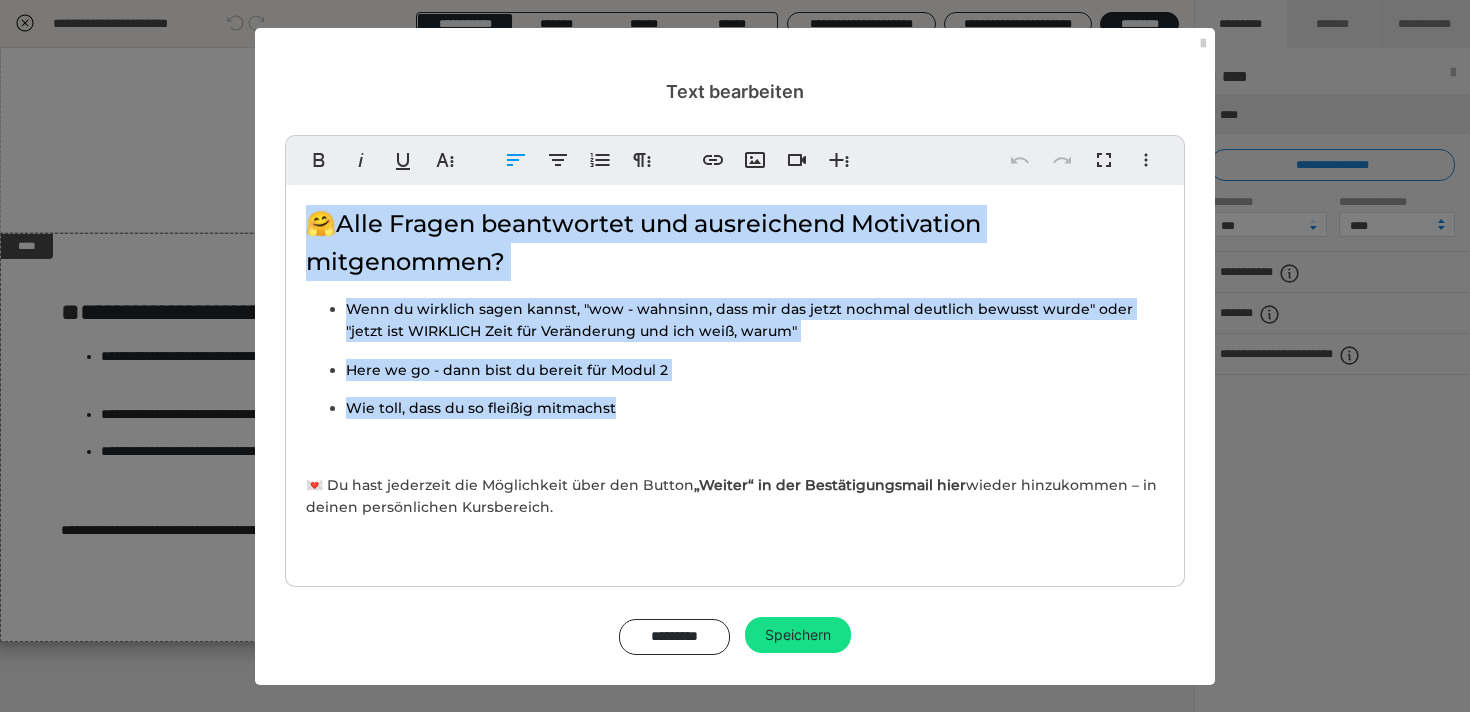 drag, startPoint x: 623, startPoint y: 414, endPoint x: 264, endPoint y: 214, distance: 410.95132 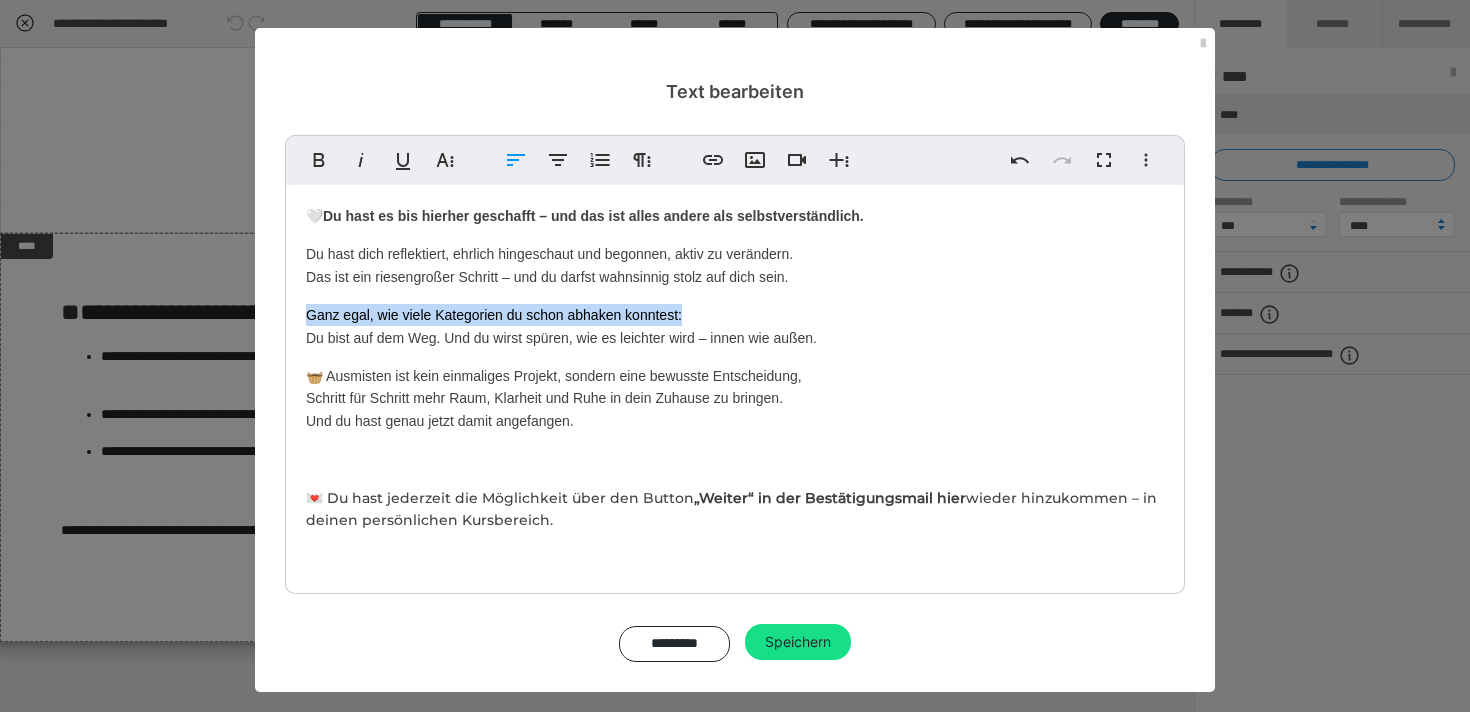 drag, startPoint x: 699, startPoint y: 317, endPoint x: 287, endPoint y: 304, distance: 412.20505 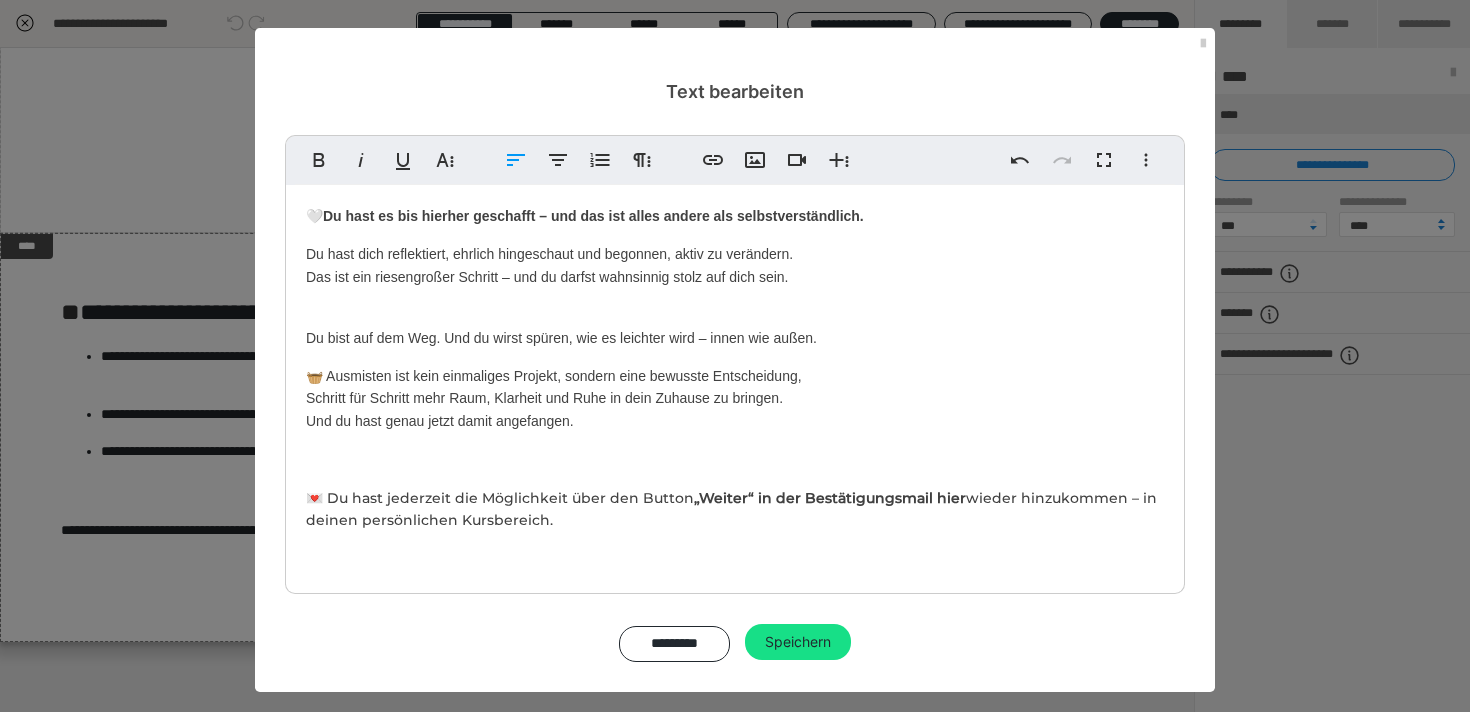 click at bounding box center [735, 459] 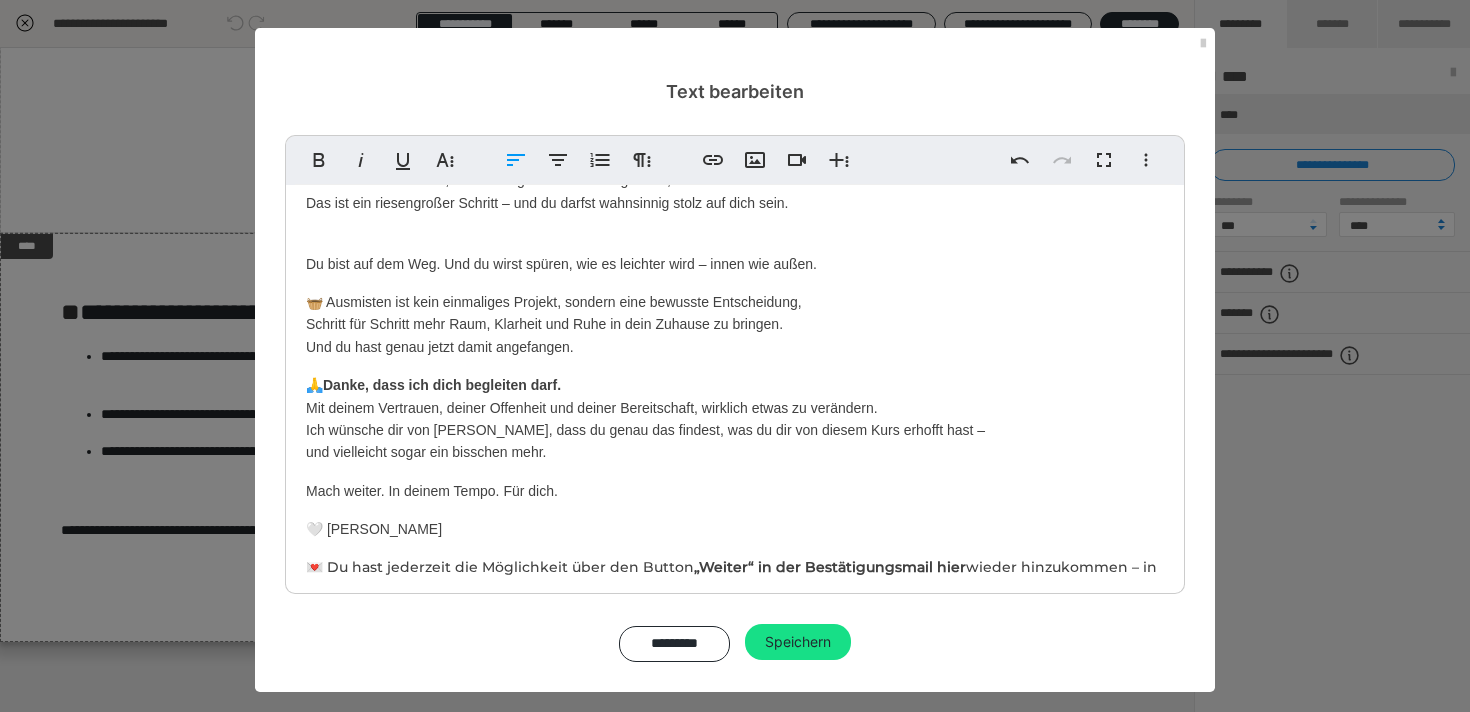 scroll, scrollTop: 150, scrollLeft: 0, axis: vertical 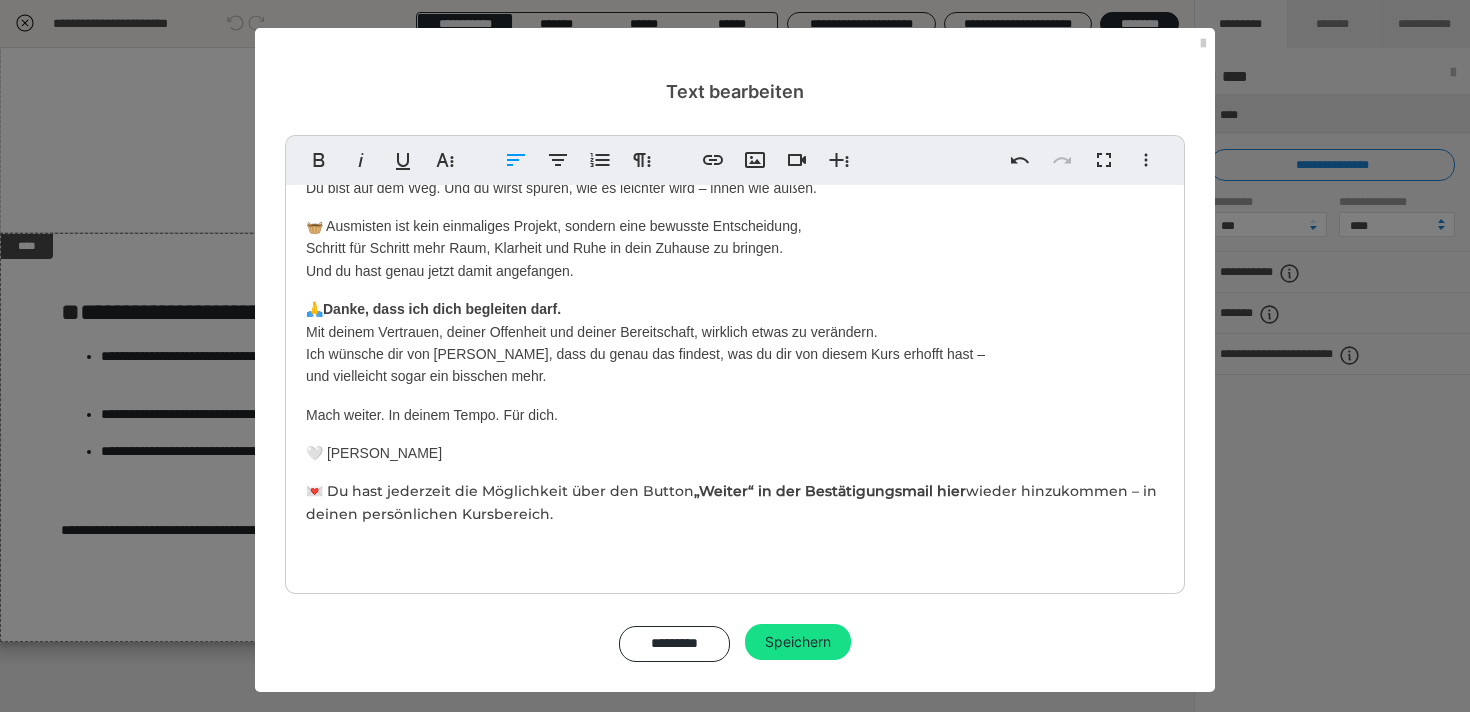drag, startPoint x: 569, startPoint y: 521, endPoint x: 247, endPoint y: 482, distance: 324.3532 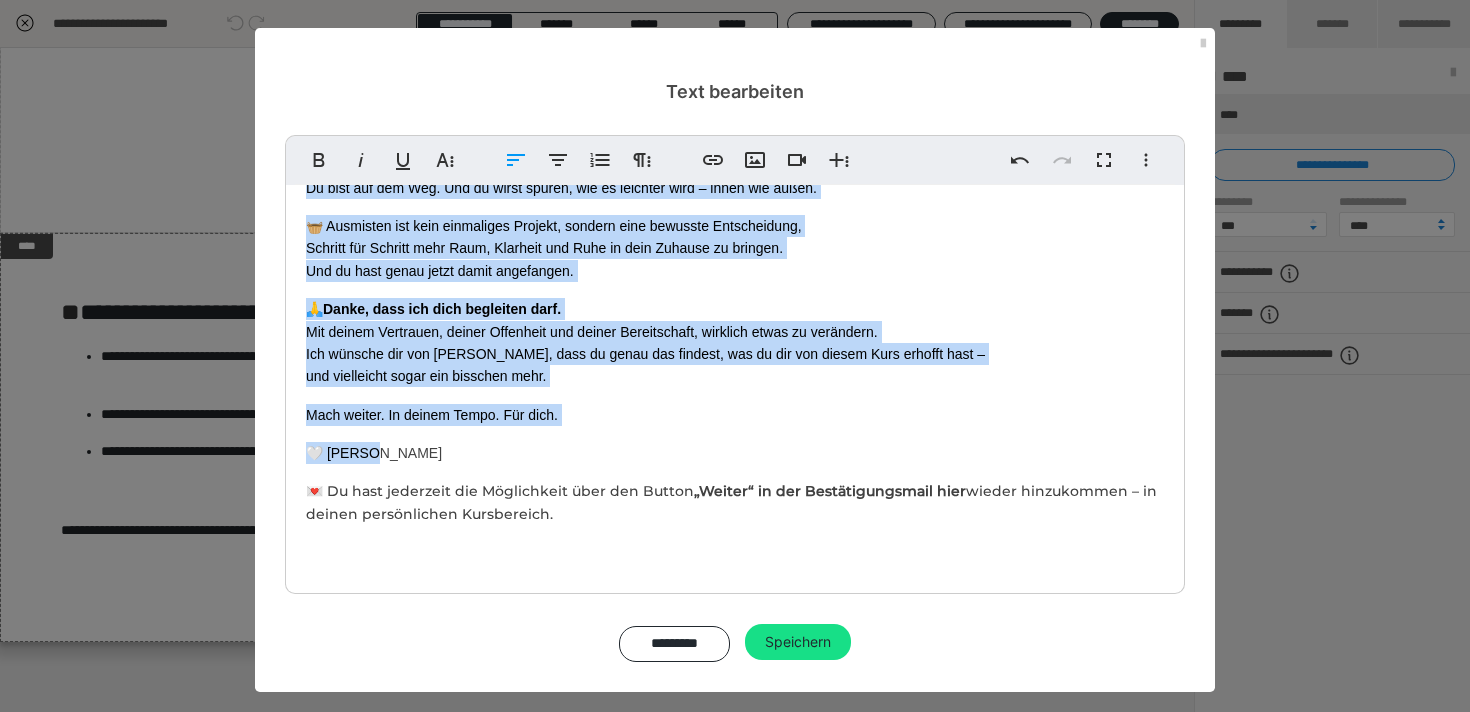 scroll, scrollTop: 0, scrollLeft: 0, axis: both 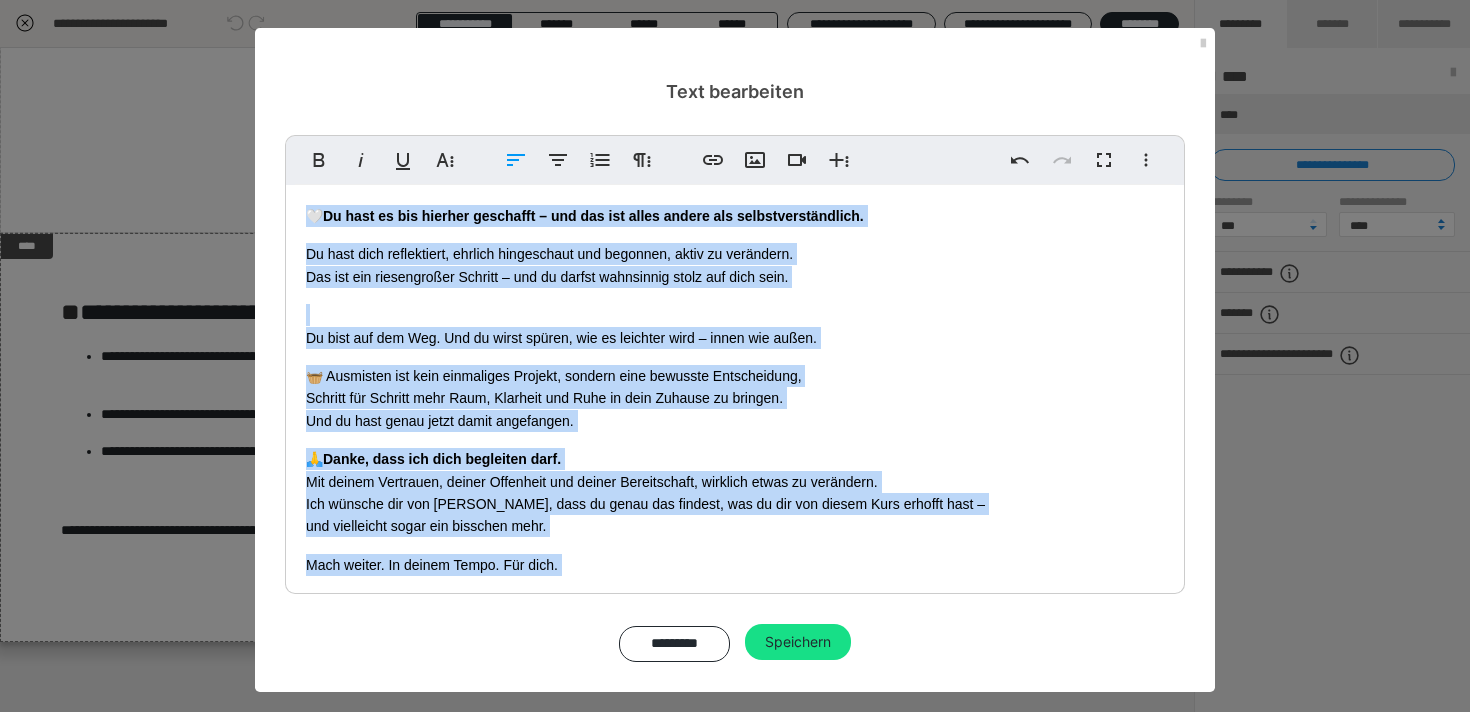 drag, startPoint x: 393, startPoint y: 458, endPoint x: 258, endPoint y: 104, distance: 378.86804 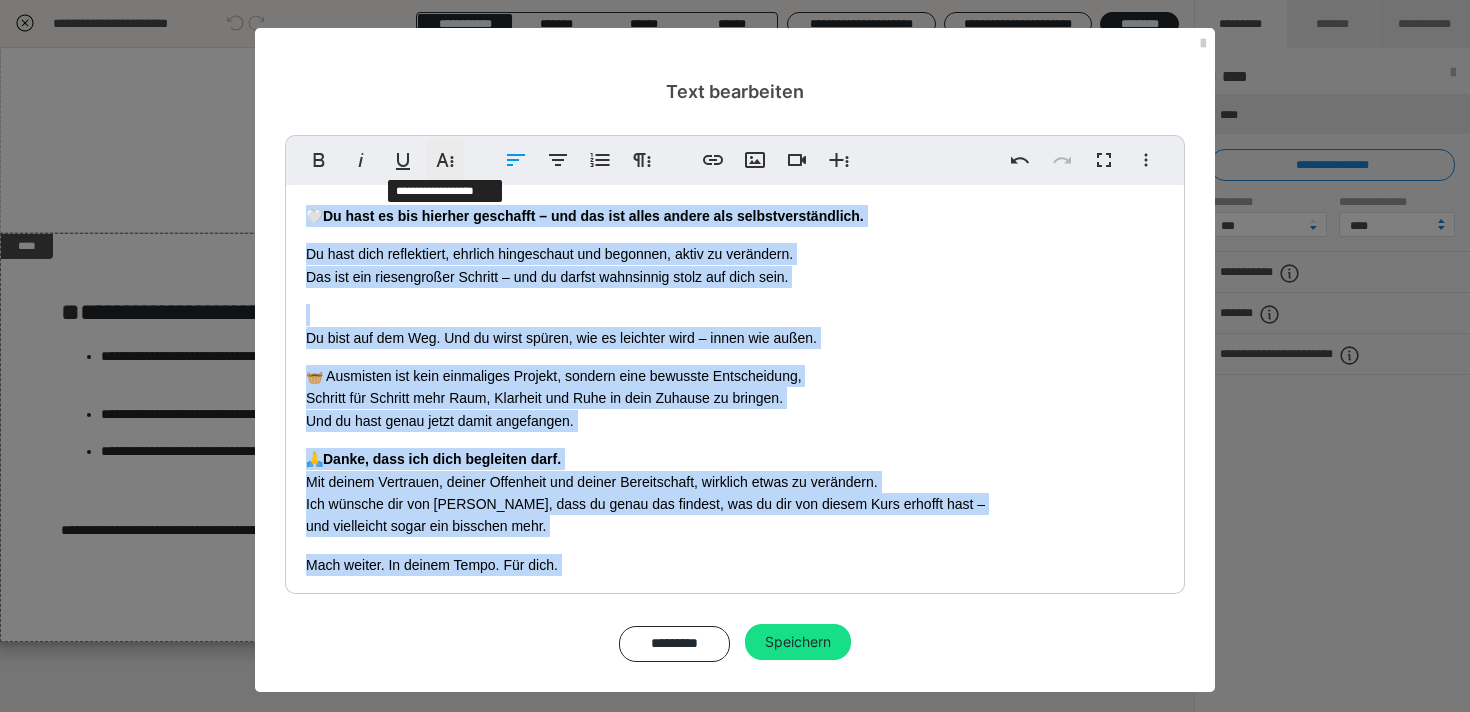 click 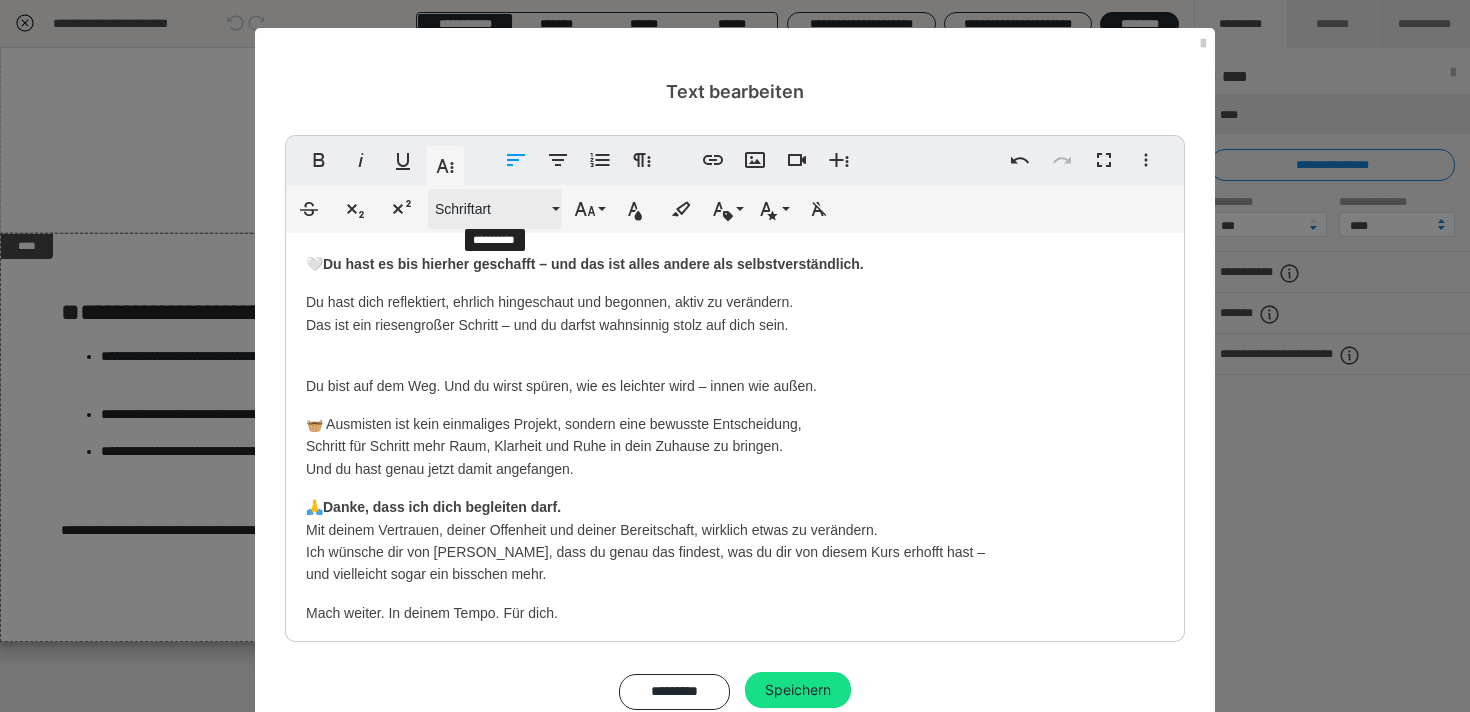 click on "Schriftart" at bounding box center [495, 209] 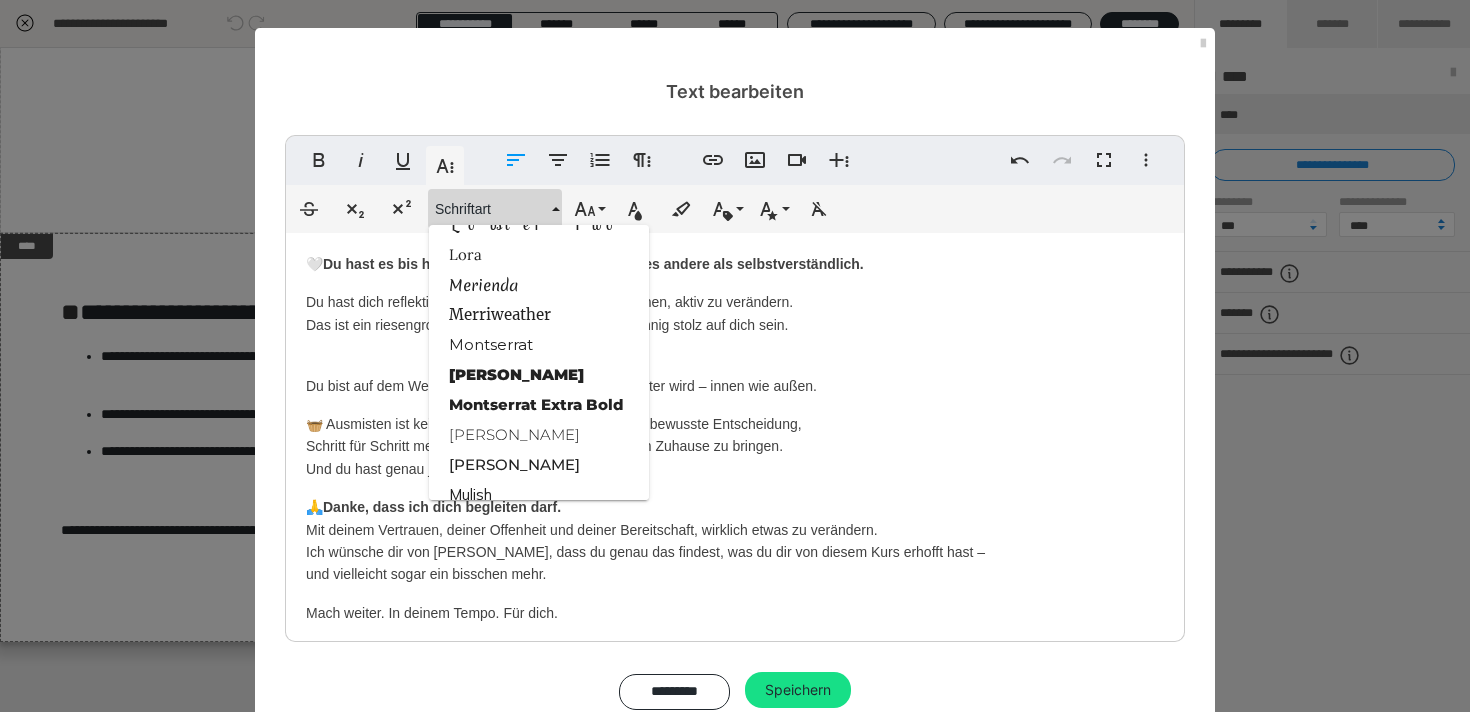 scroll, scrollTop: 1778, scrollLeft: 0, axis: vertical 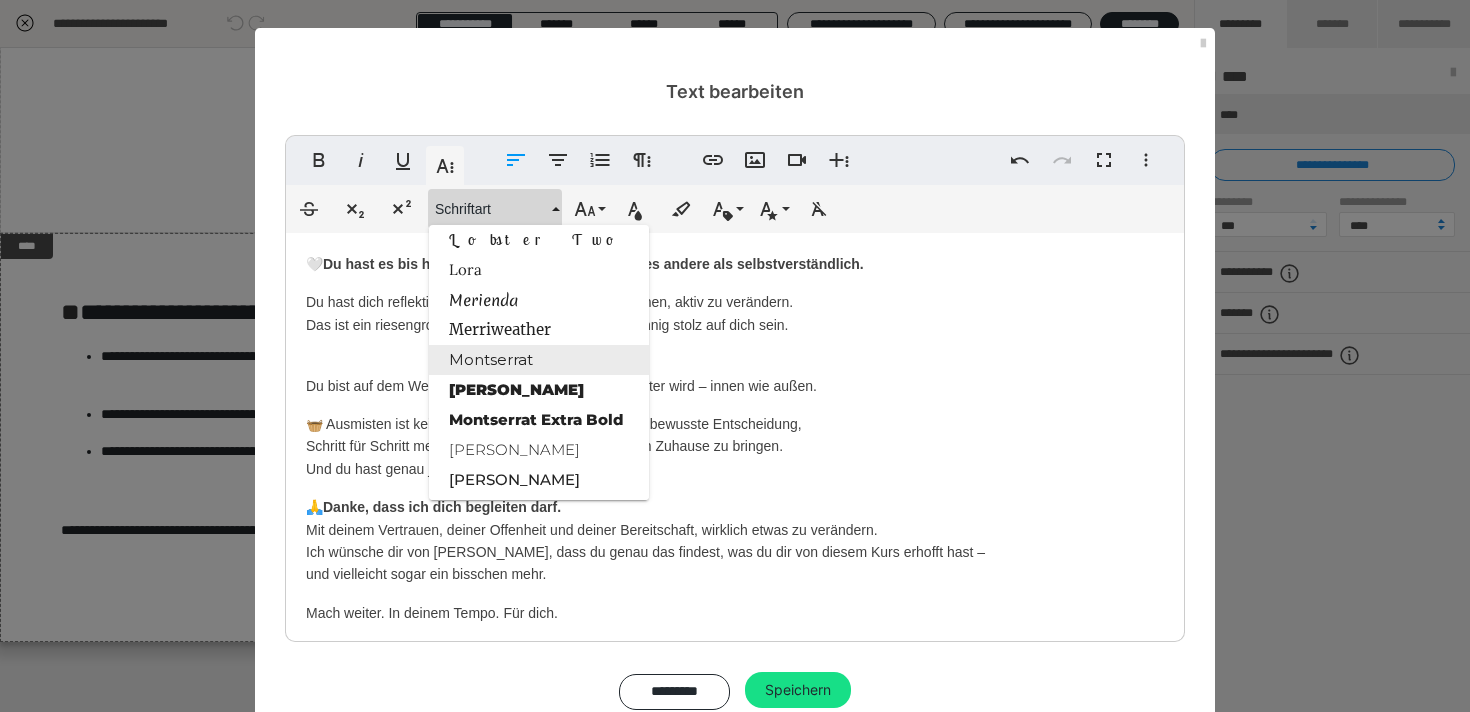 click on "Montserrat" at bounding box center [539, 360] 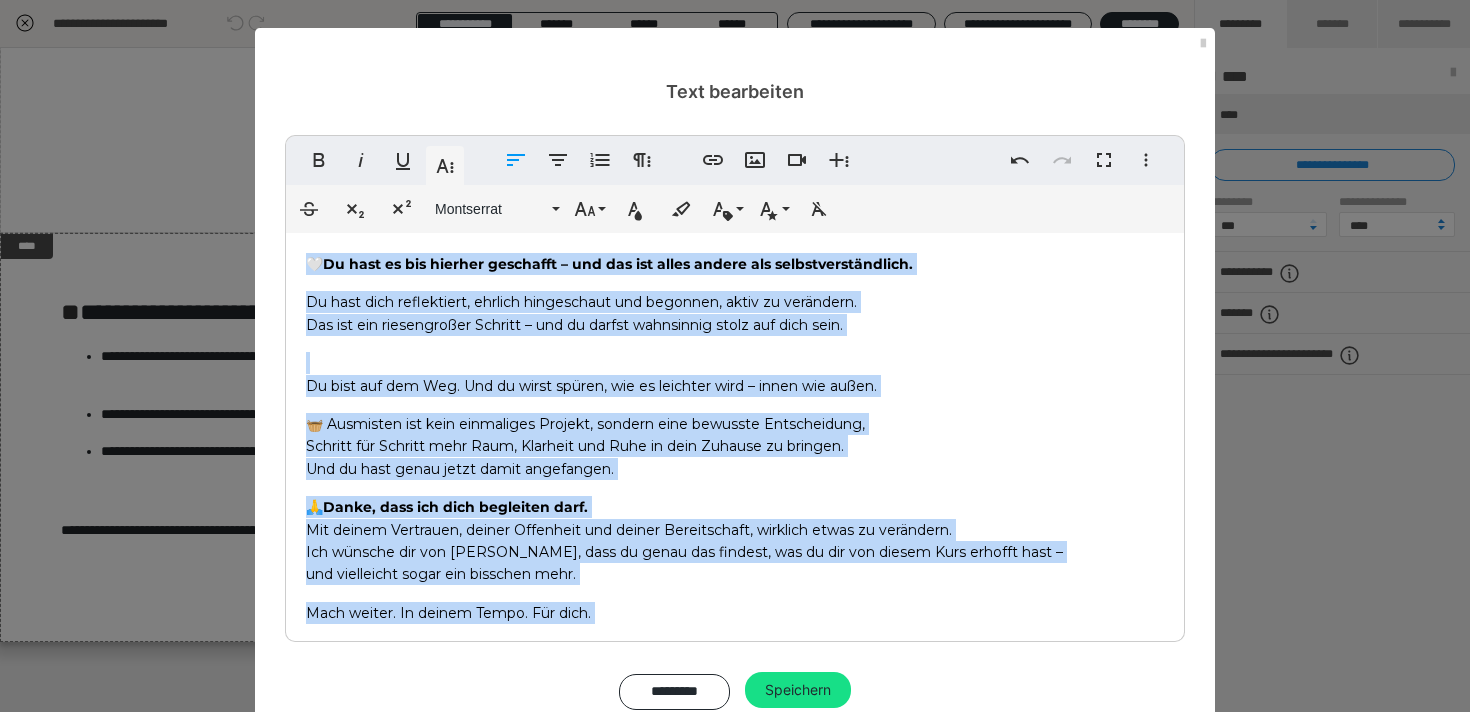 click on "Du bist auf dem Weg. Und du wirst spüren, wie es leichter wird – innen wie außen." at bounding box center (735, 374) 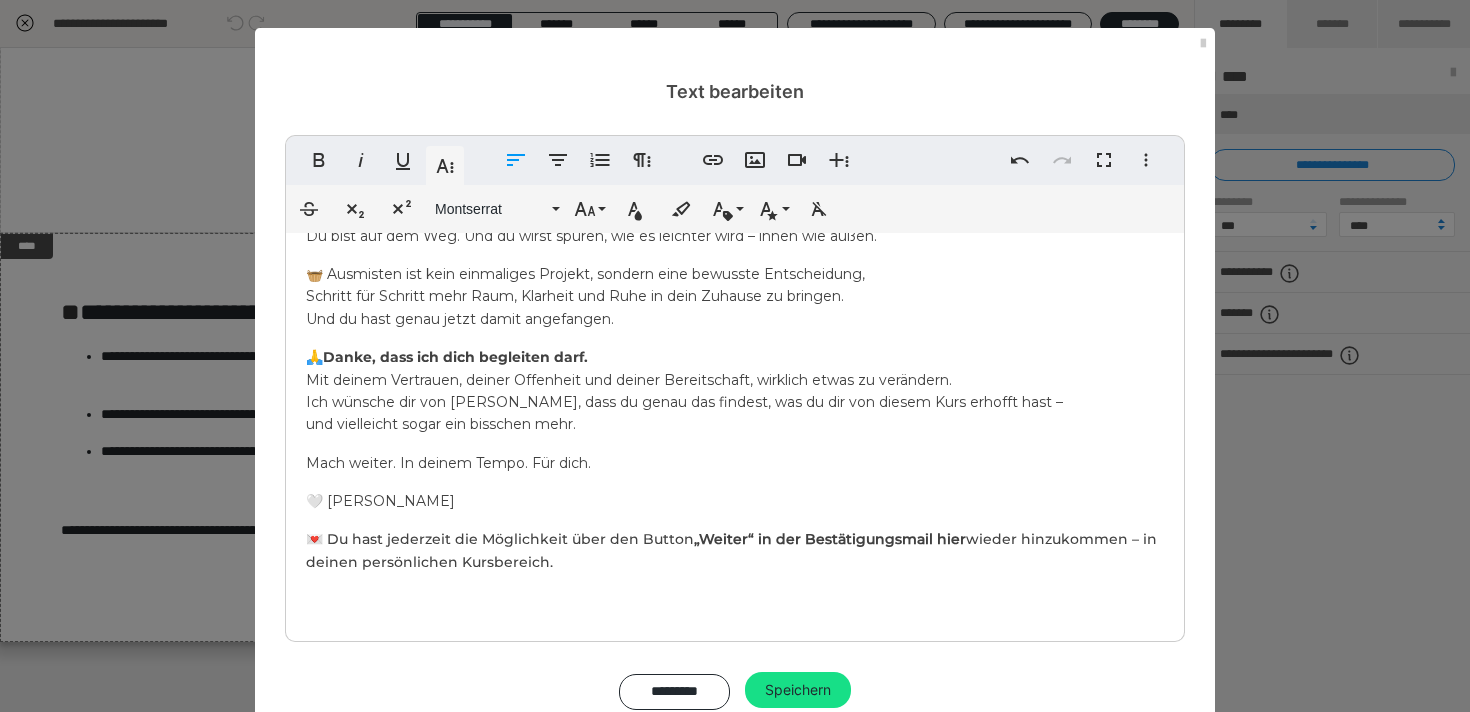 scroll, scrollTop: 0, scrollLeft: 0, axis: both 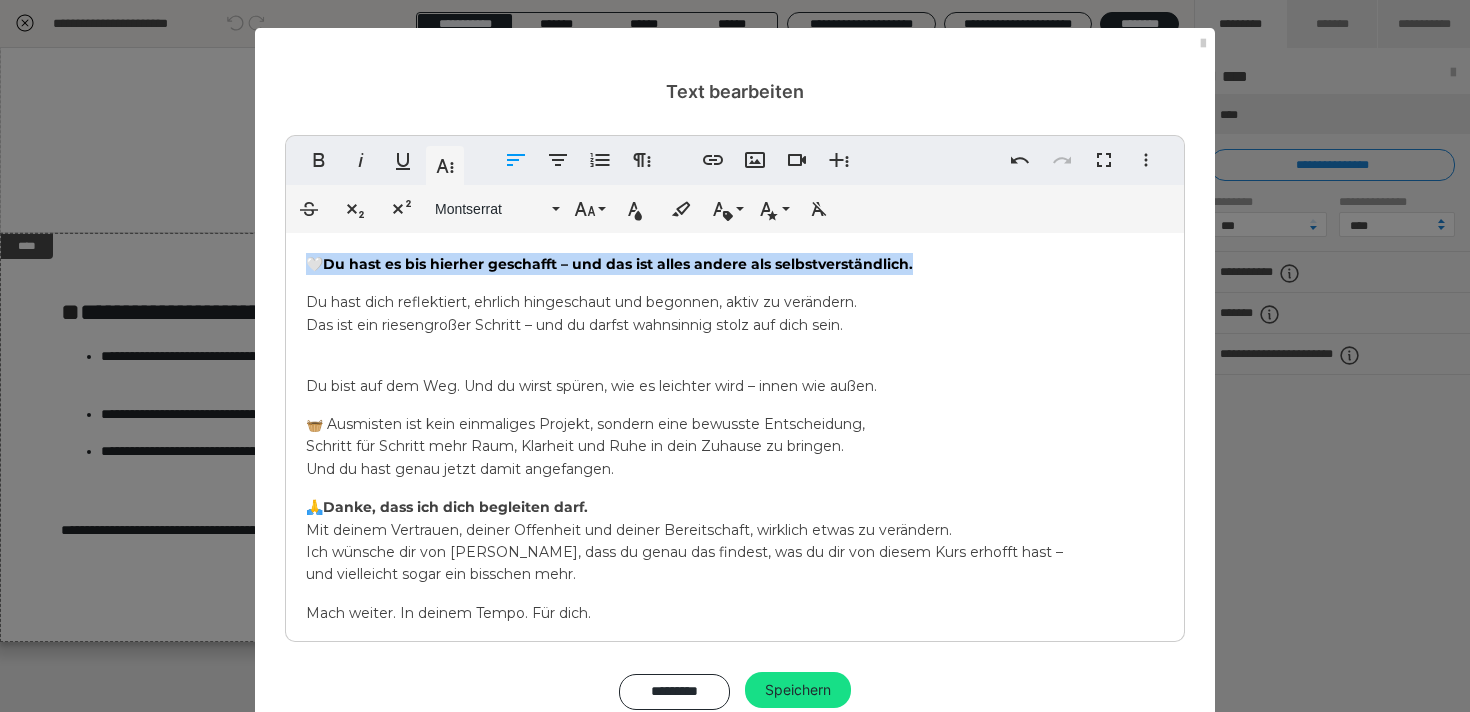 drag, startPoint x: 929, startPoint y: 262, endPoint x: 296, endPoint y: 247, distance: 633.1777 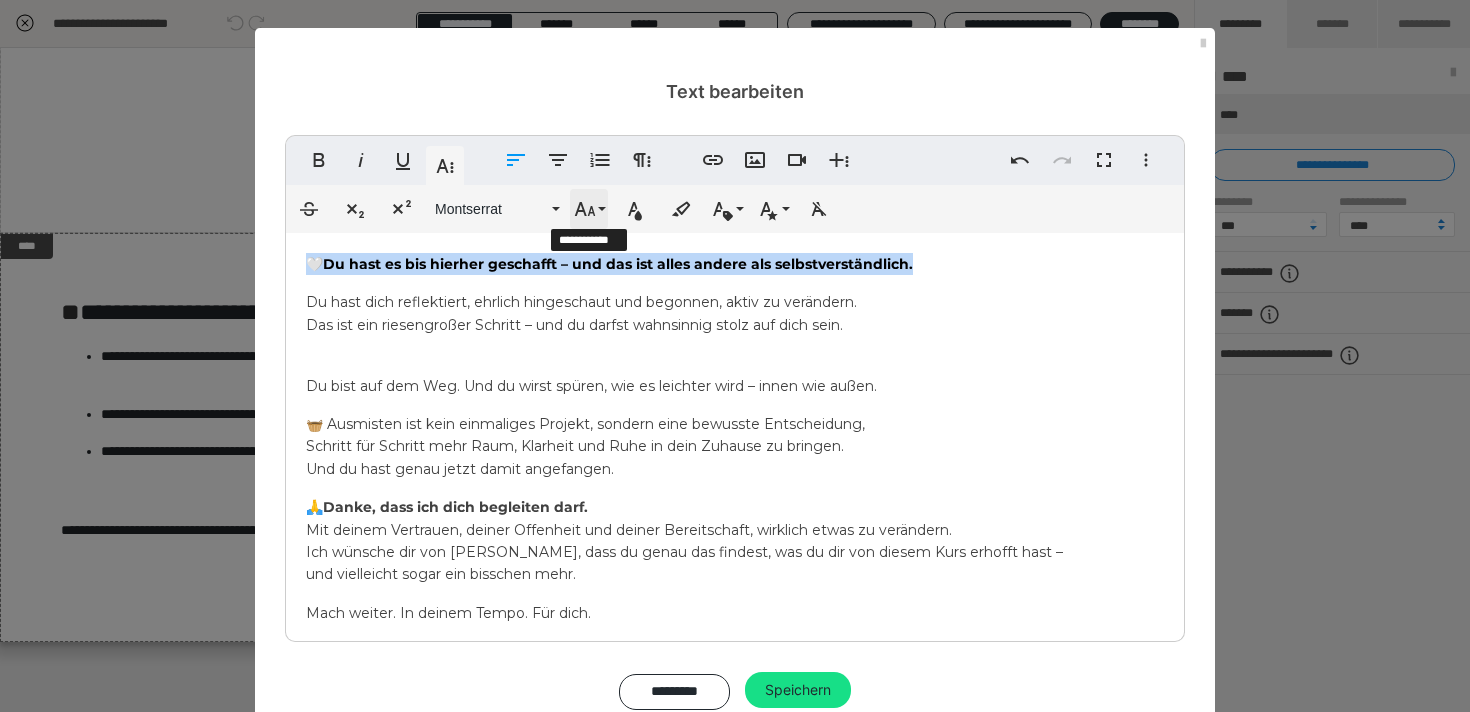 click 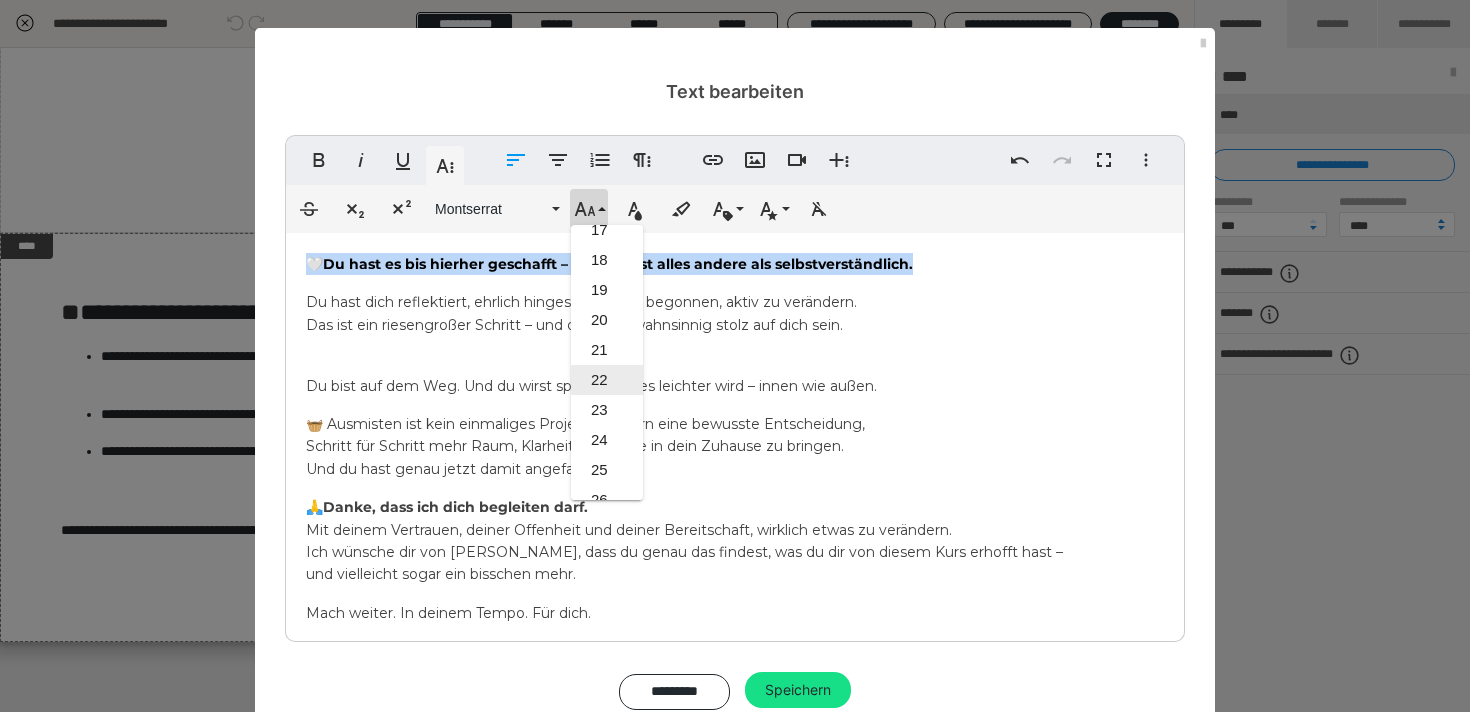 scroll, scrollTop: 500, scrollLeft: 0, axis: vertical 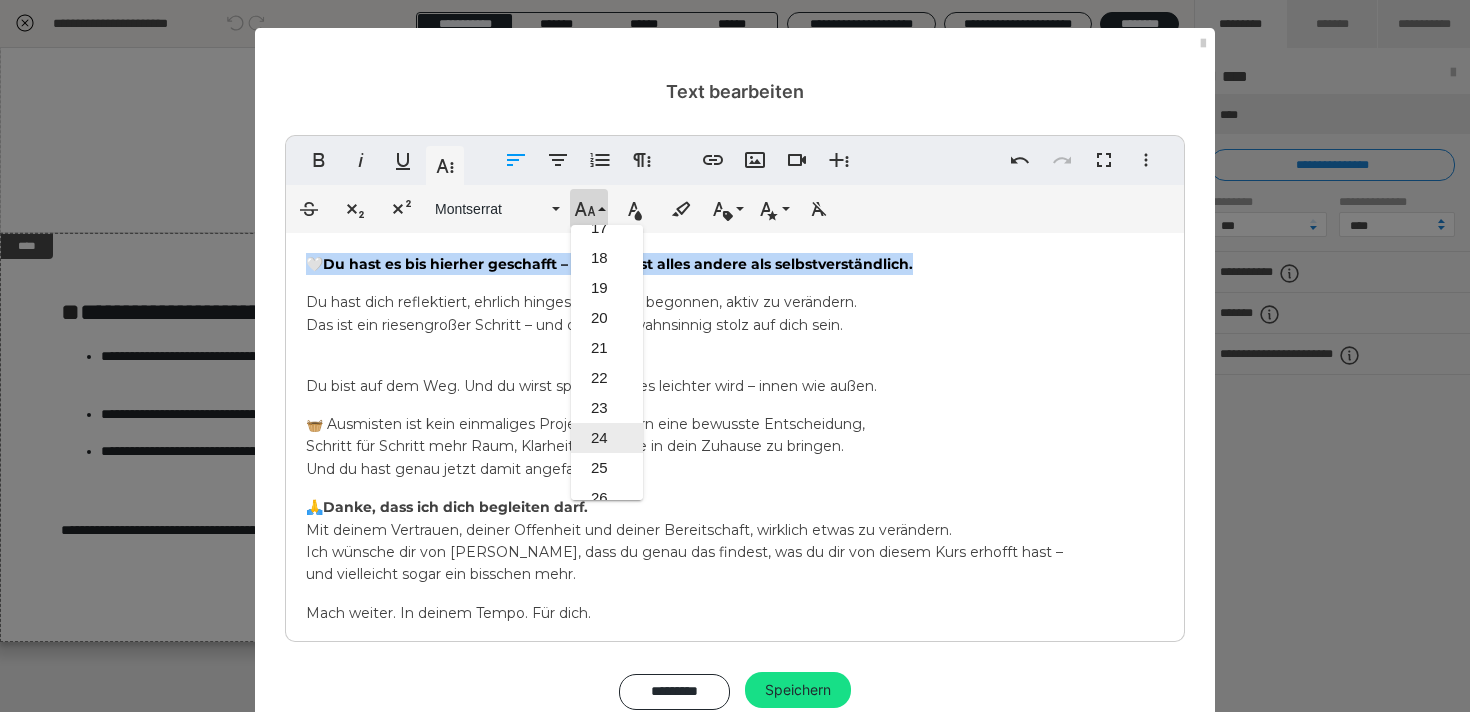 click on "24" at bounding box center [607, 438] 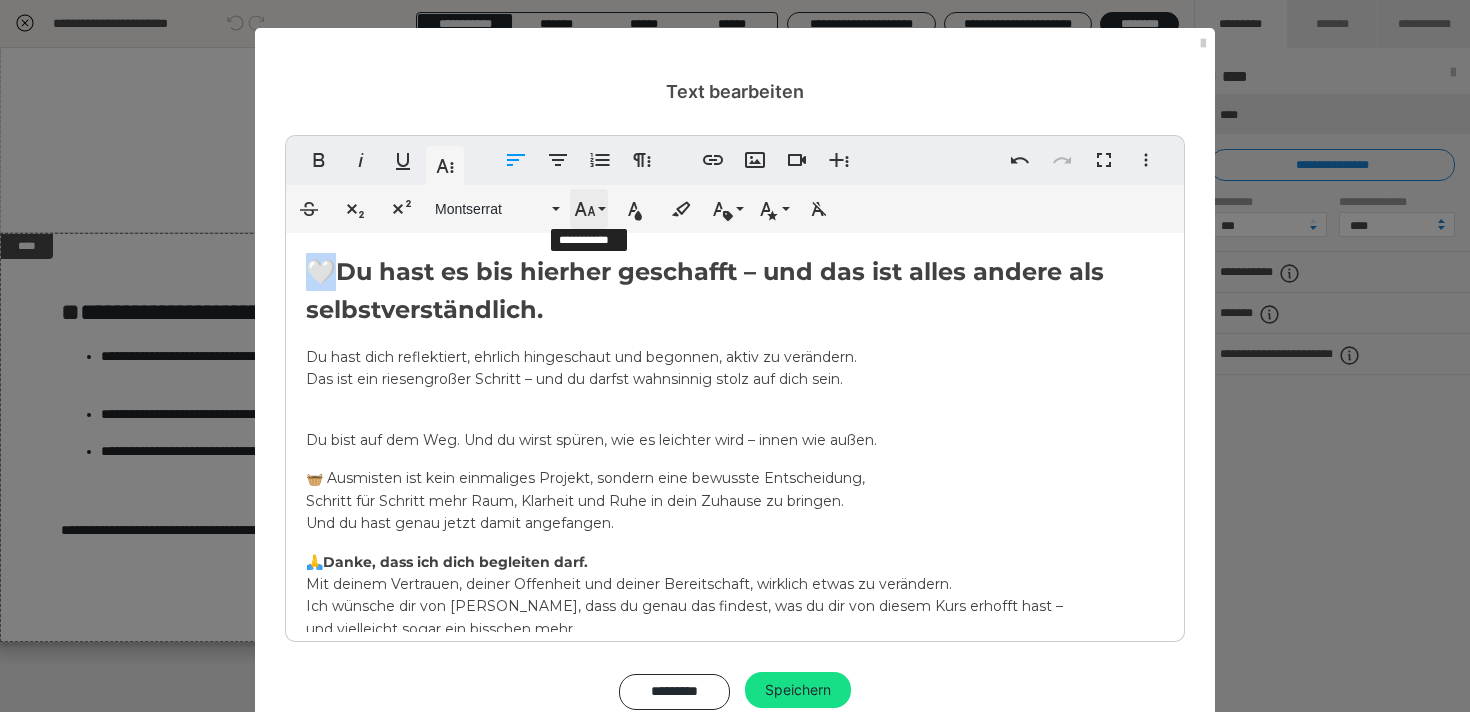 click 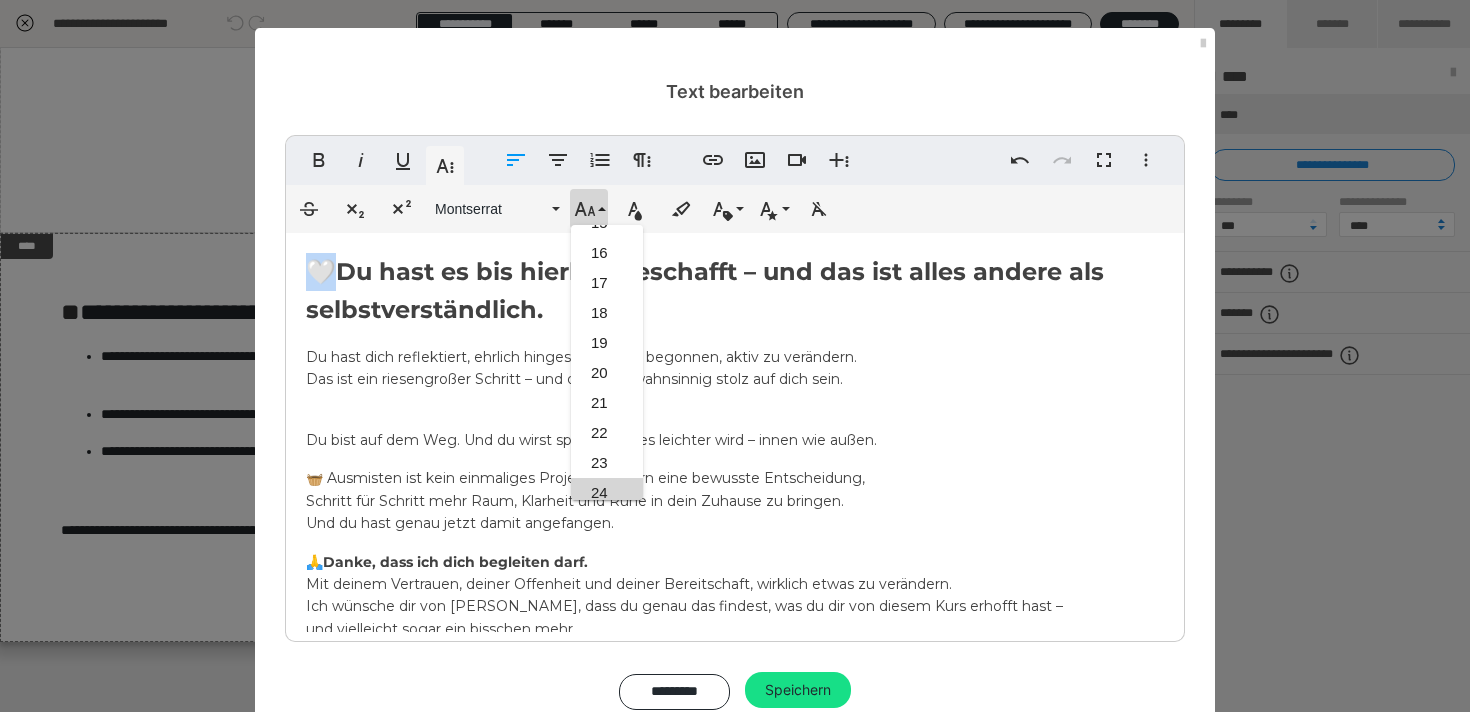 scroll, scrollTop: 428, scrollLeft: 0, axis: vertical 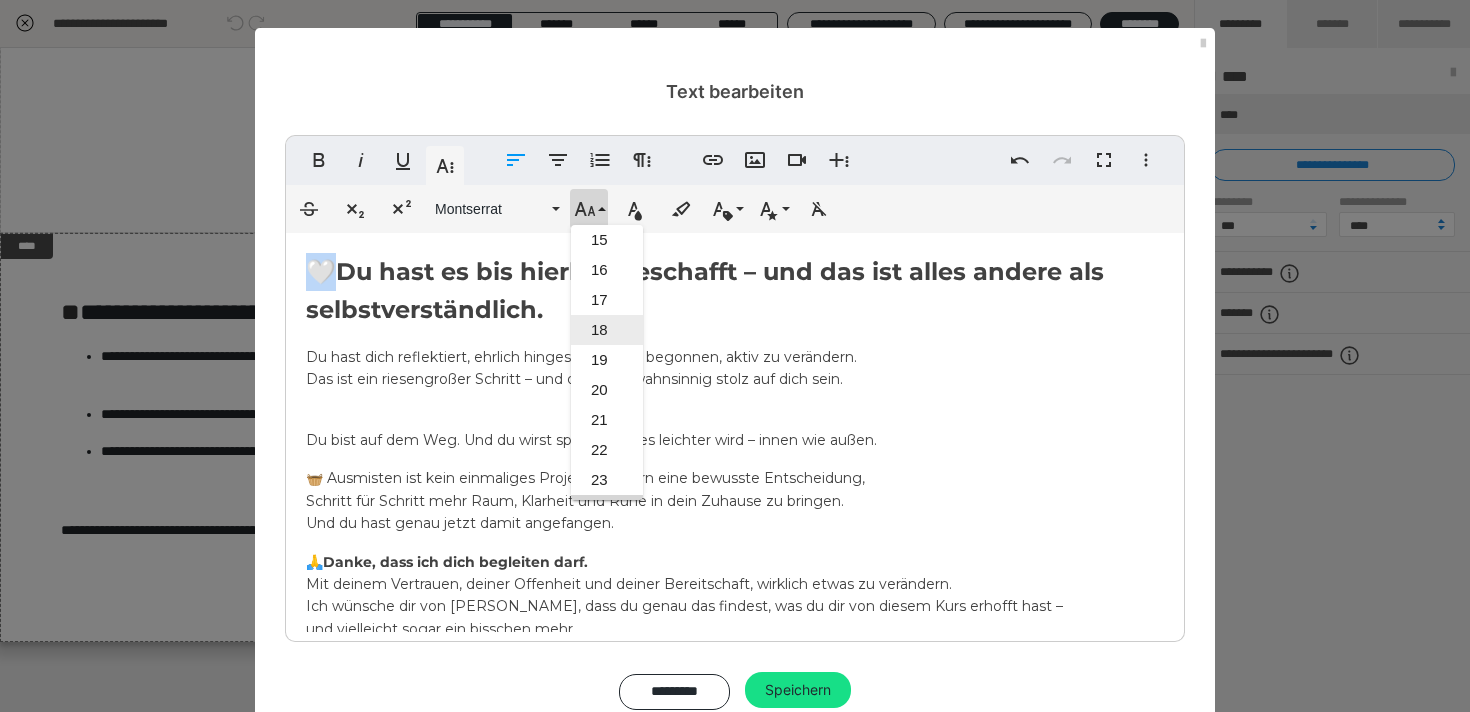 click on "18" at bounding box center (607, 330) 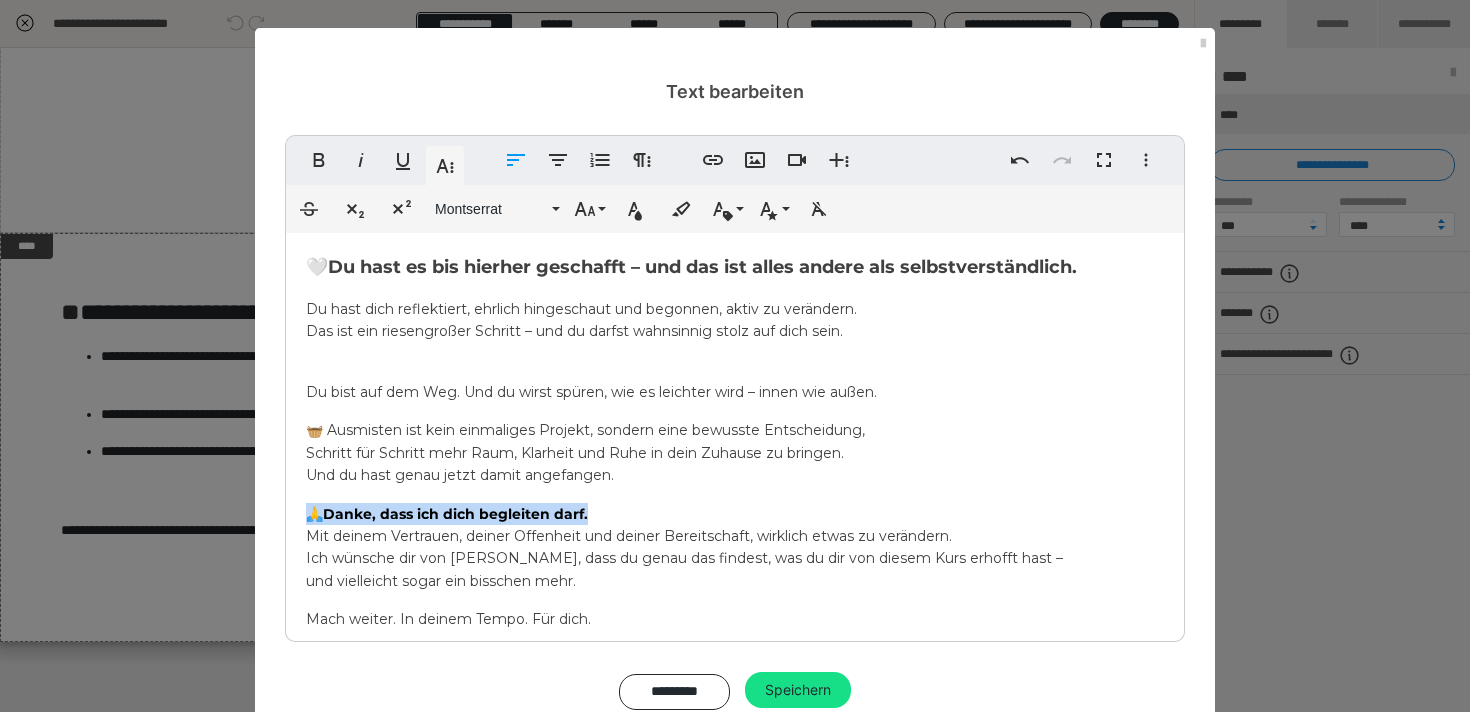 drag, startPoint x: 595, startPoint y: 513, endPoint x: 301, endPoint y: 512, distance: 294.0017 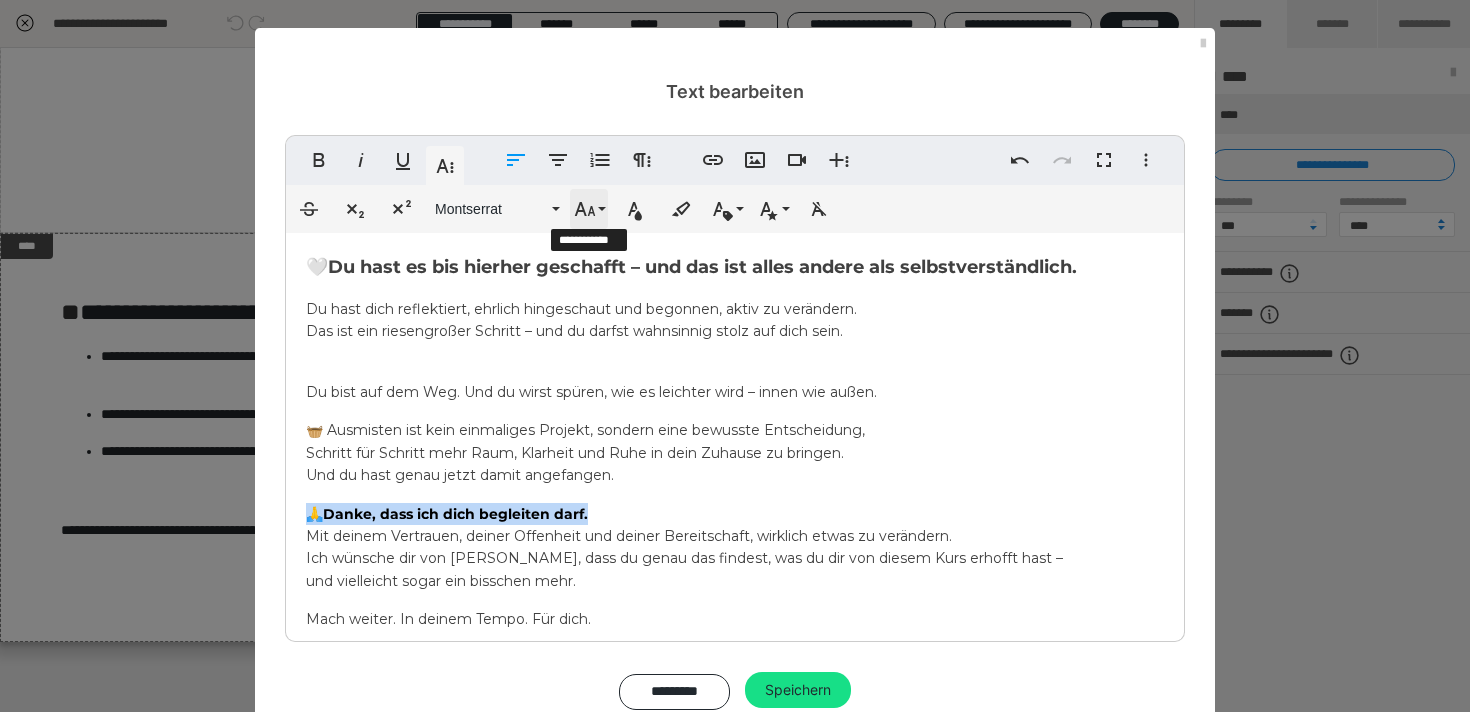 click 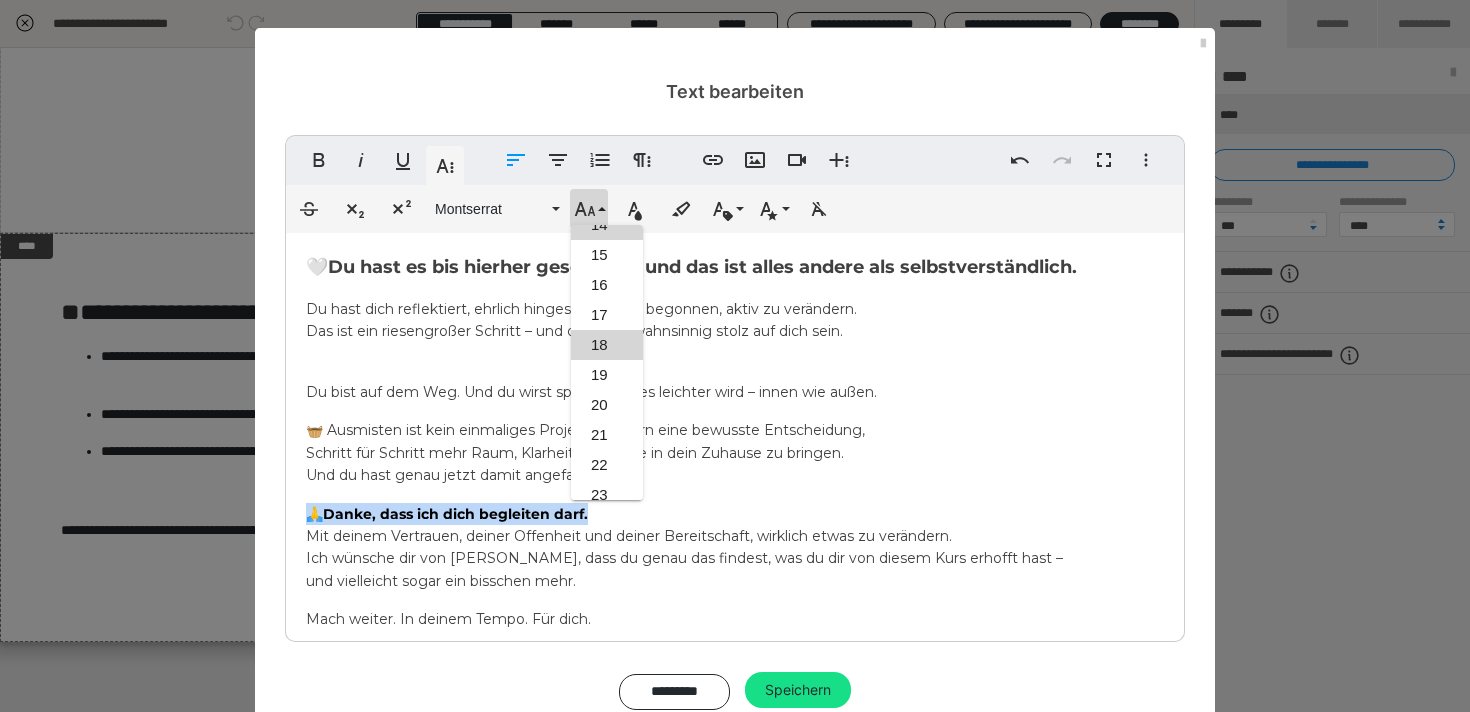 click on "18" at bounding box center [607, 345] 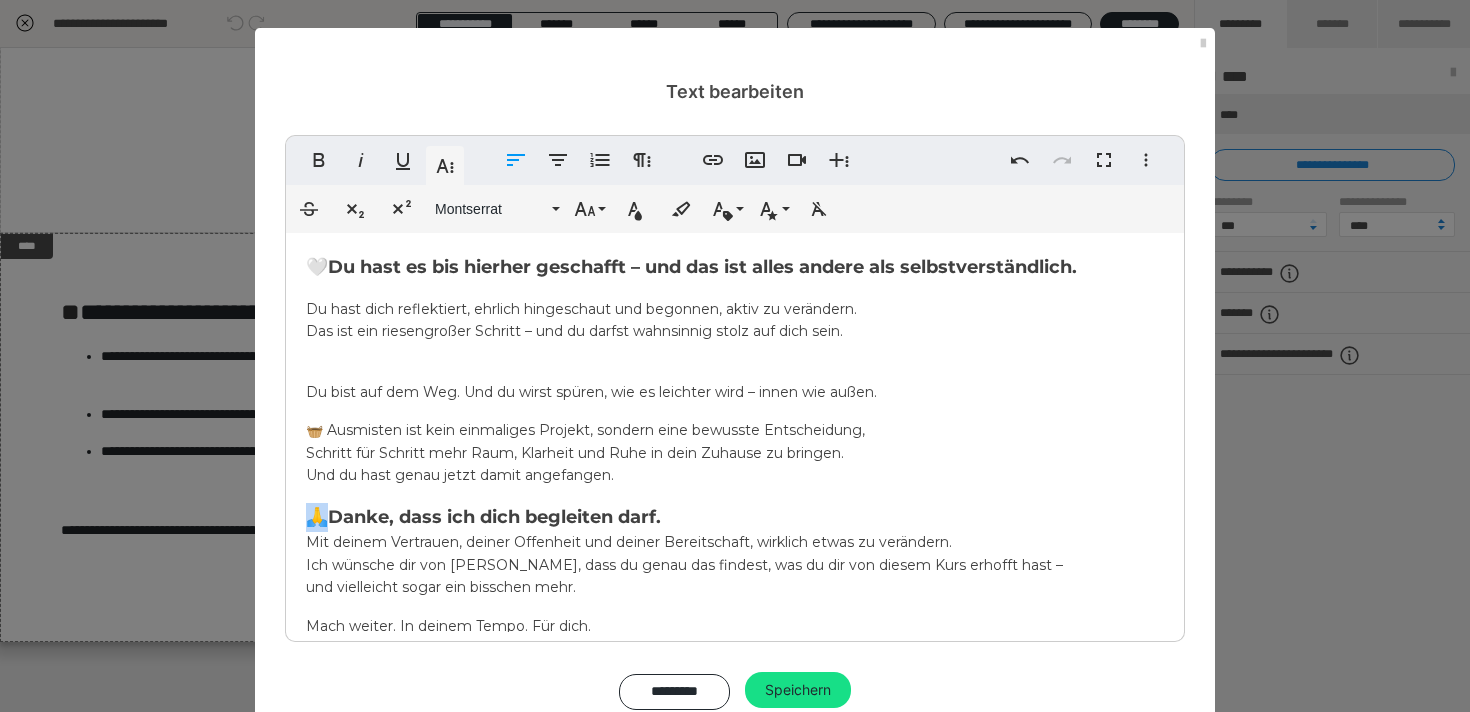 click on "🙏  Danke, dass ich dich begleiten darf. Mit deinem Vertrauen, deiner Offenheit und deiner Bereitschaft, wirklich etwas zu verändern. Ich wünsche dir von [PERSON_NAME], dass du genau das findest, was du dir von diesem Kurs erhofft hast – und vielleicht sogar ein bisschen mehr." at bounding box center [735, 551] 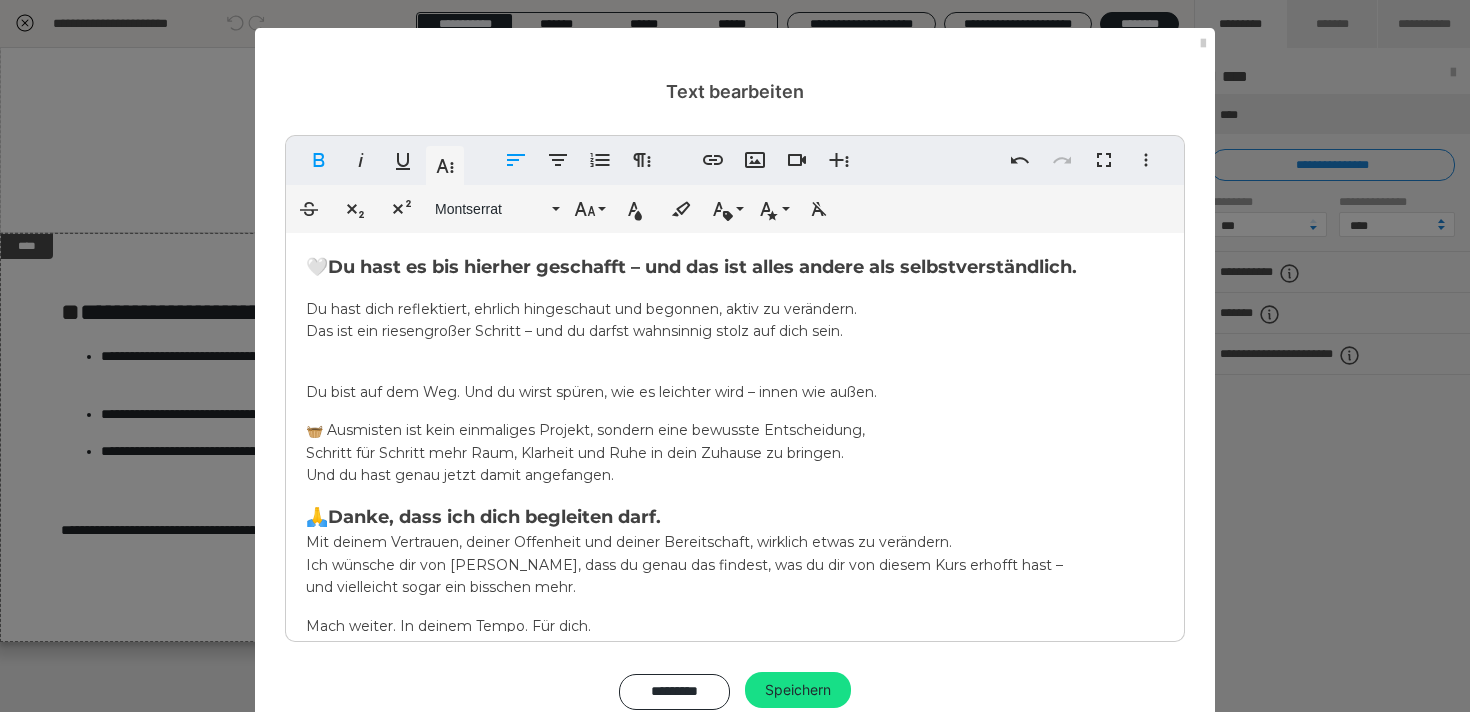click on "🤍  Du hast es bis hierher geschafft – und das ist alles andere als selbstverständlich. Du hast dich reflektiert, ehrlich hingeschaut und begonnen, aktiv zu verändern. Das ist ein riesengroßer Schritt – und du darfst wahnsinnig stolz auf dich sein. Du bist auf dem Weg. Und du wirst spüren, wie es leichter wird – innen wie außen. 🧺 Ausmisten ist kein einmaliges Projekt, sondern eine bewusste Entscheidung, [PERSON_NAME] für Schritt mehr Raum, Klarheit und Ruhe in dein Zuhause zu bringen. Und du hast genau jetzt damit angefangen. 🙏  [PERSON_NAME], dass ich dich begleiten darf. Mit deinem Vertrauen, deiner Offenheit und deiner Bereitschaft, wirklich etwas zu verändern. Ich wünsche dir von [PERSON_NAME], dass du genau das findest, was du dir von diesem Kurs erhofft hast – und vielleicht sogar ein bisschen mehr. Mach weiter. In deinem Tempo. Für dich. 🤍 [PERSON_NAME] 💌 Du hast jederzeit die Möglichkeit über den Button  „Weiter“ in der Bestätigungsmail hier" at bounding box center (735, 513) 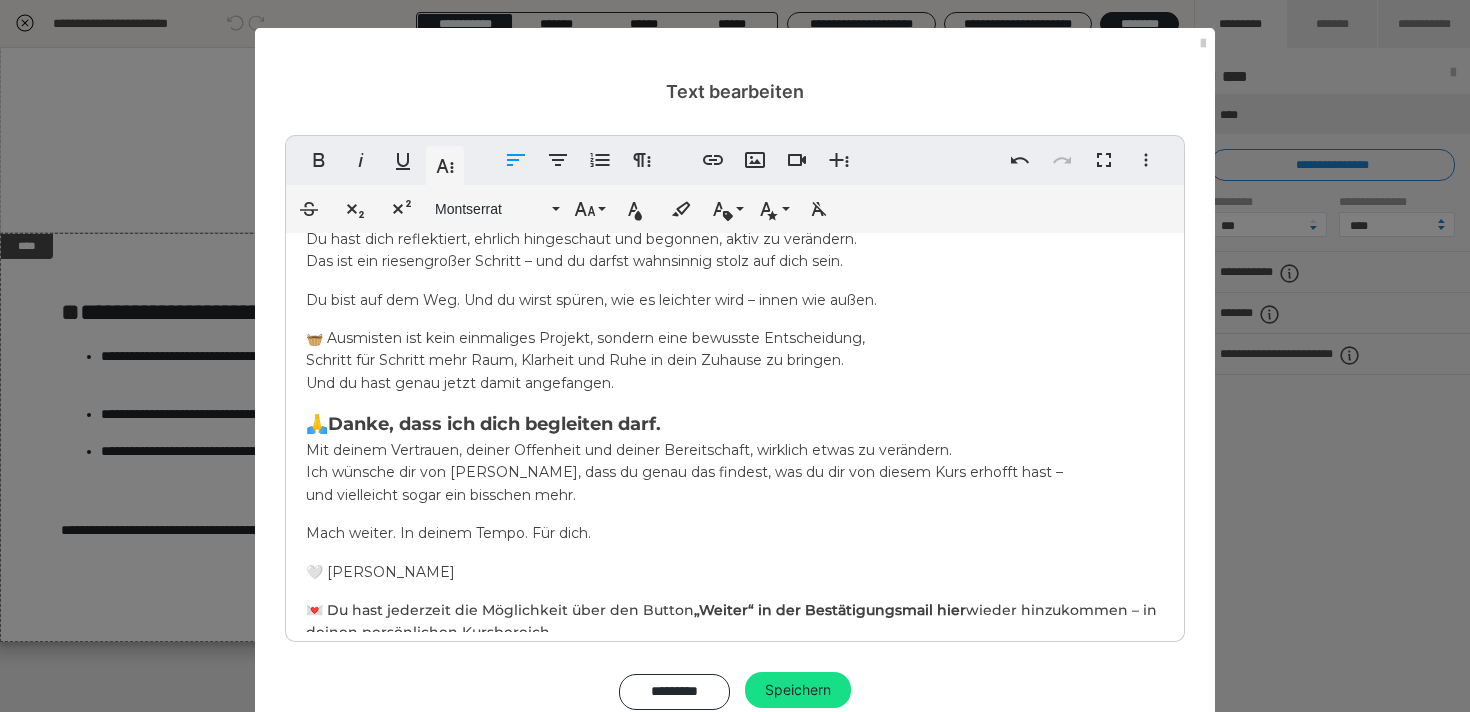 scroll, scrollTop: 140, scrollLeft: 0, axis: vertical 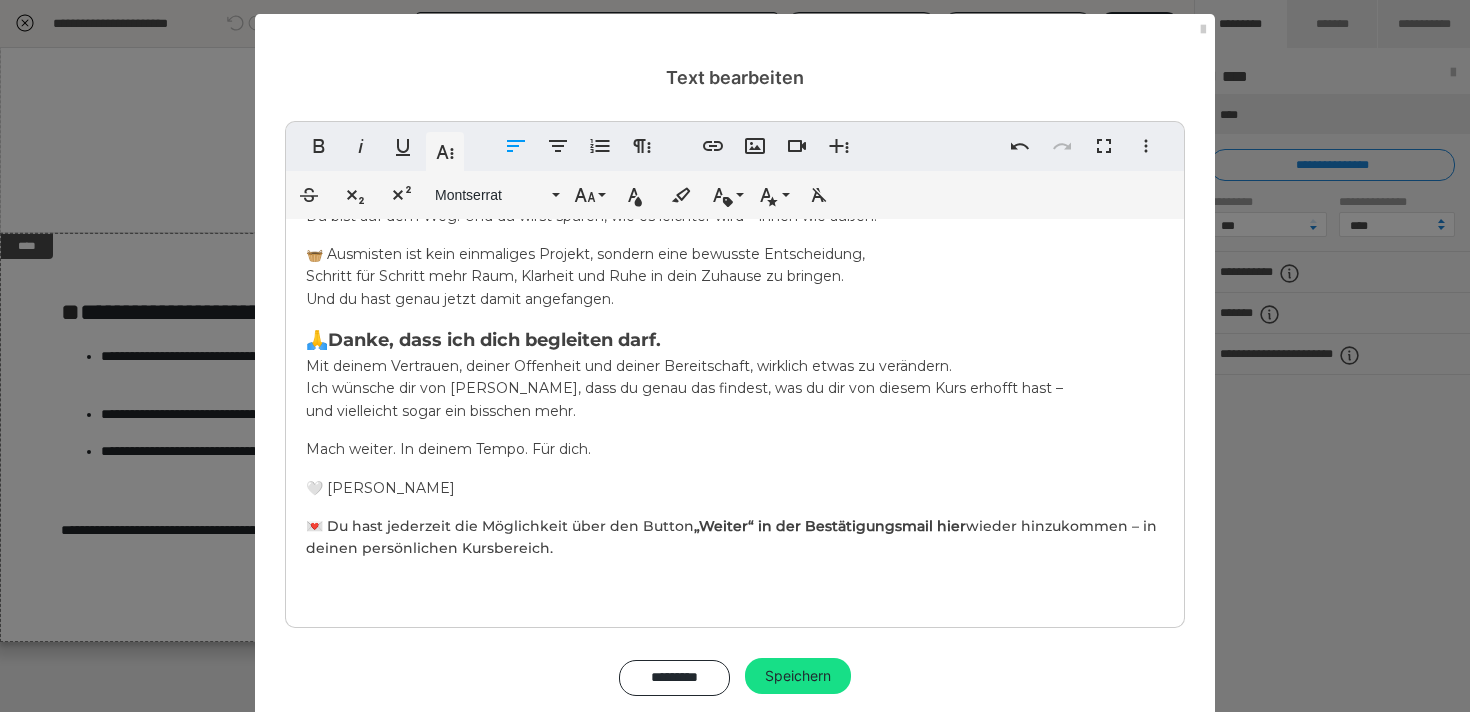 click on "🧺 Ausmisten ist kein einmaliges Projekt, sondern eine bewusste Entscheidung, [PERSON_NAME] für Schritt mehr Raum, Klarheit und Ruhe in dein Zuhause zu bringen. Und du hast genau jetzt damit angefangen." at bounding box center (735, 276) 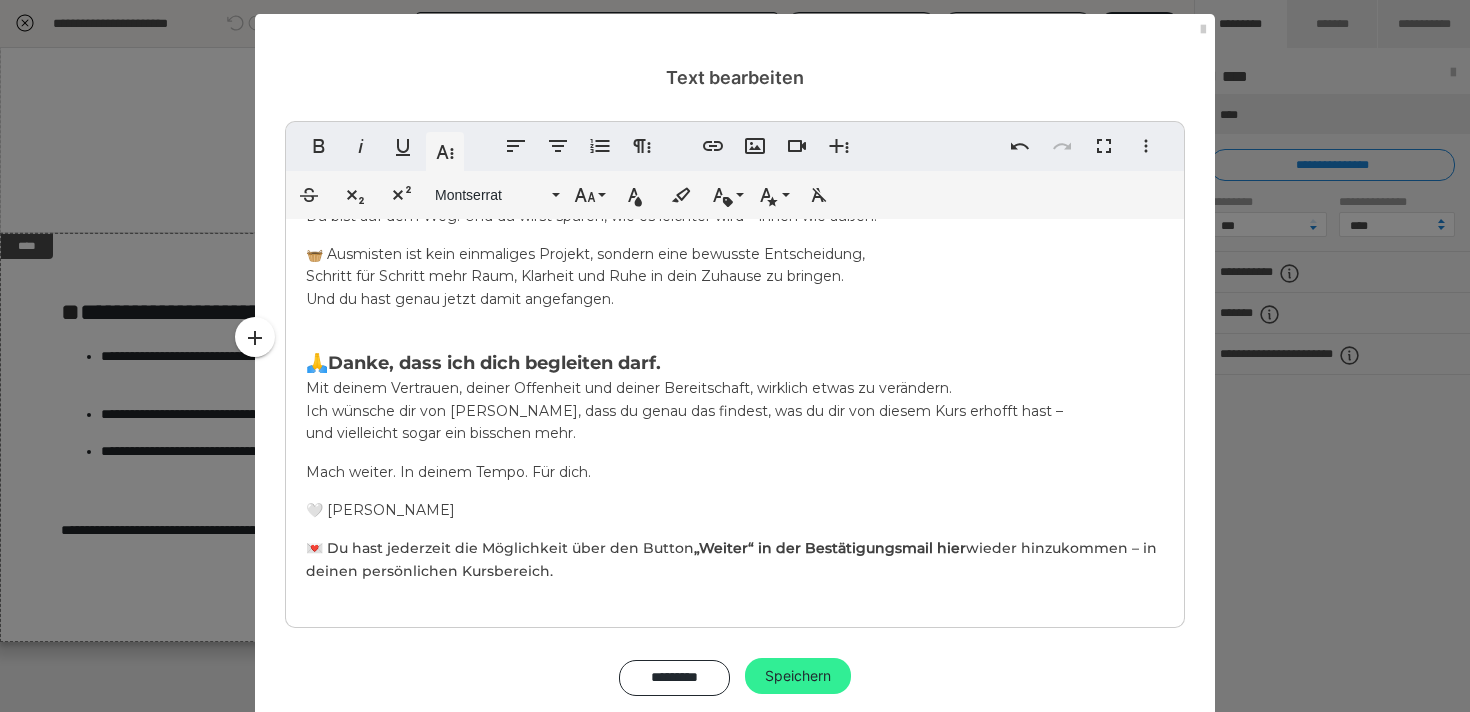 click on "Speichern" at bounding box center (798, 676) 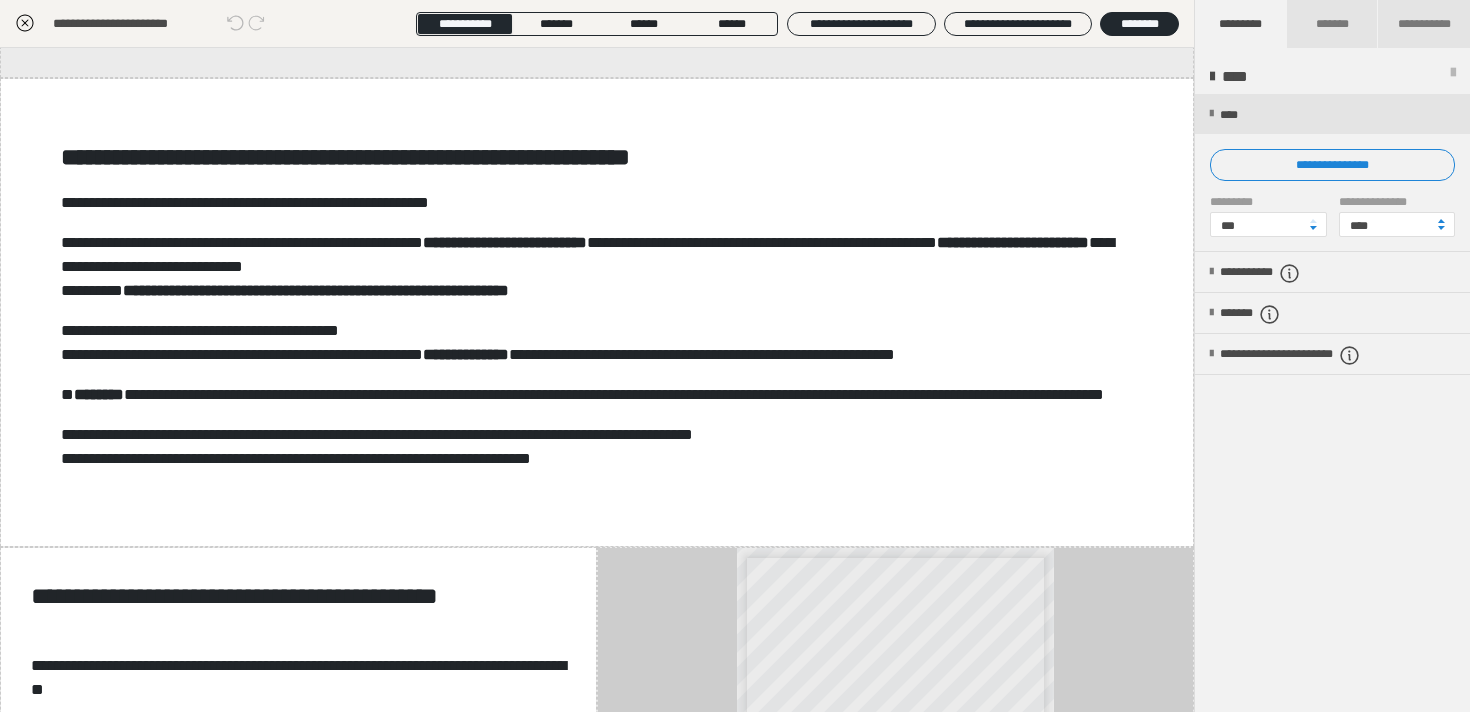 scroll, scrollTop: 0, scrollLeft: 0, axis: both 